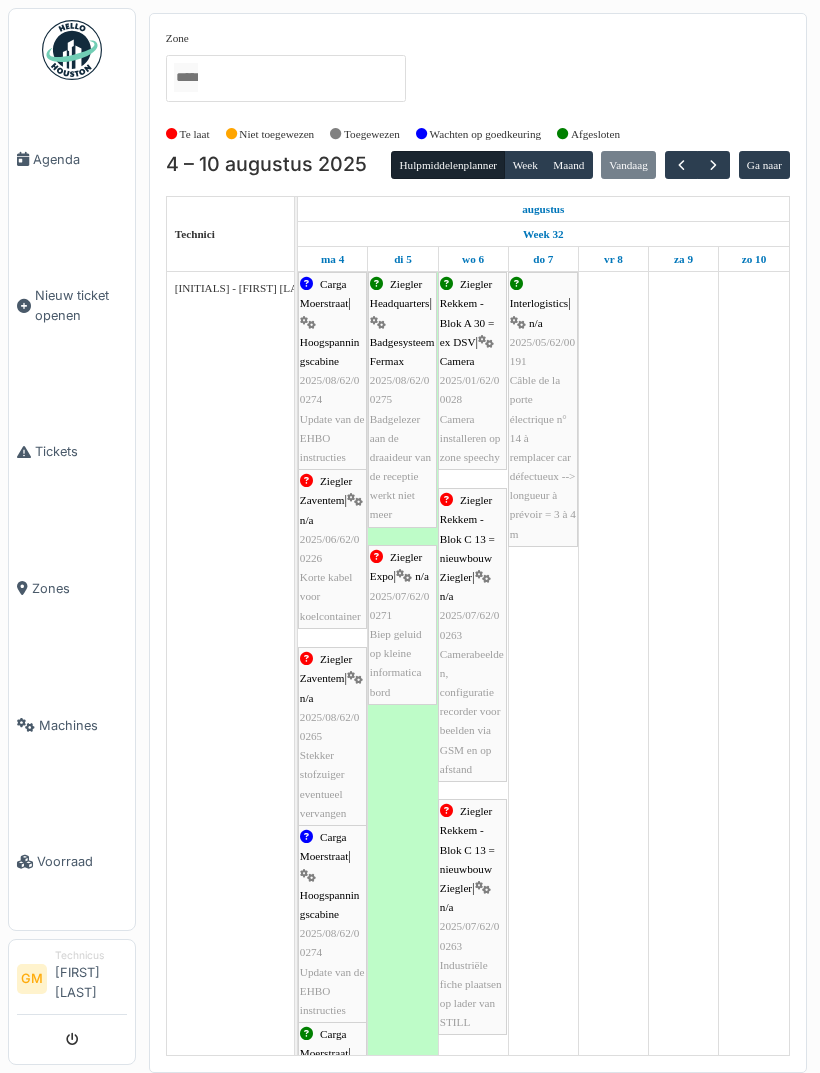 scroll, scrollTop: 0, scrollLeft: 0, axis: both 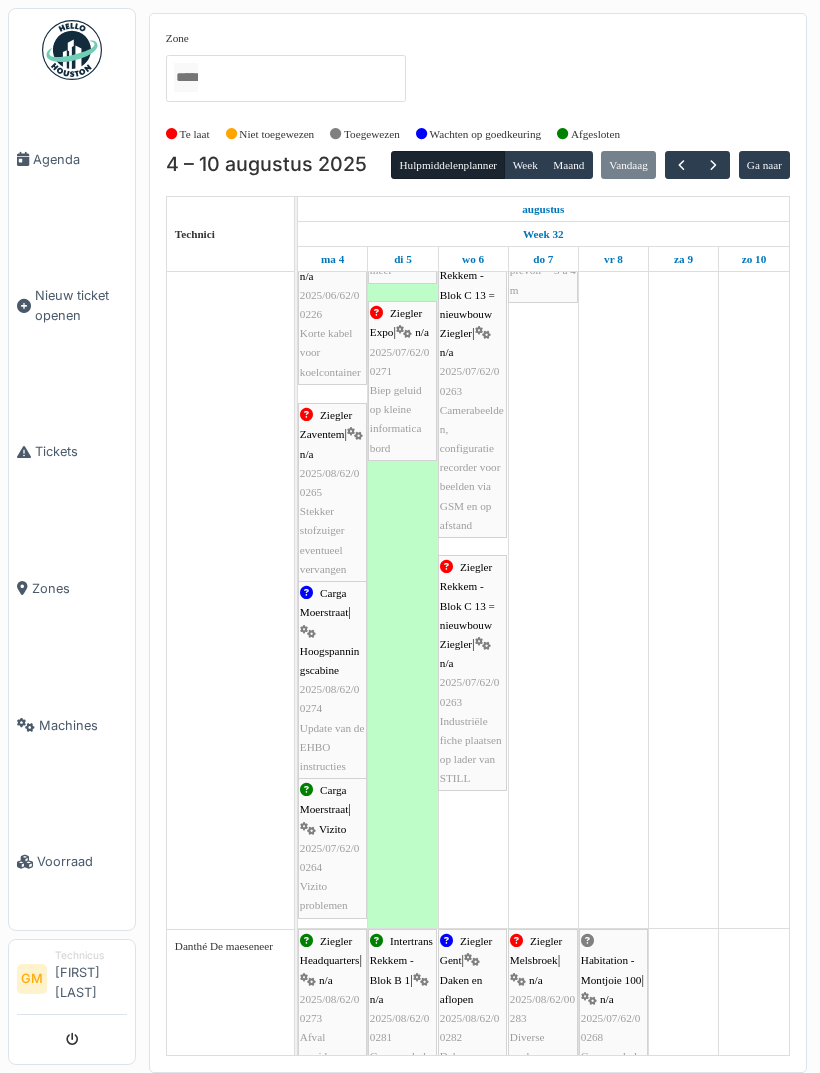 click at bounding box center (713, 165) 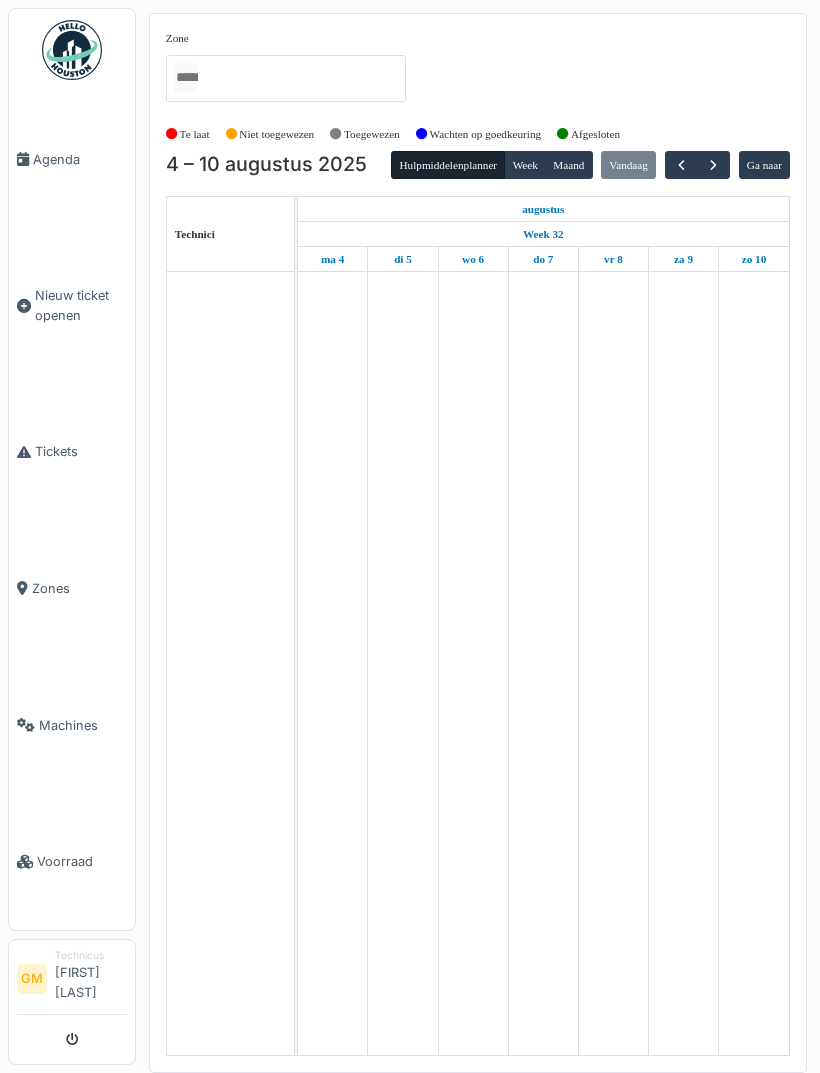scroll, scrollTop: 0, scrollLeft: 0, axis: both 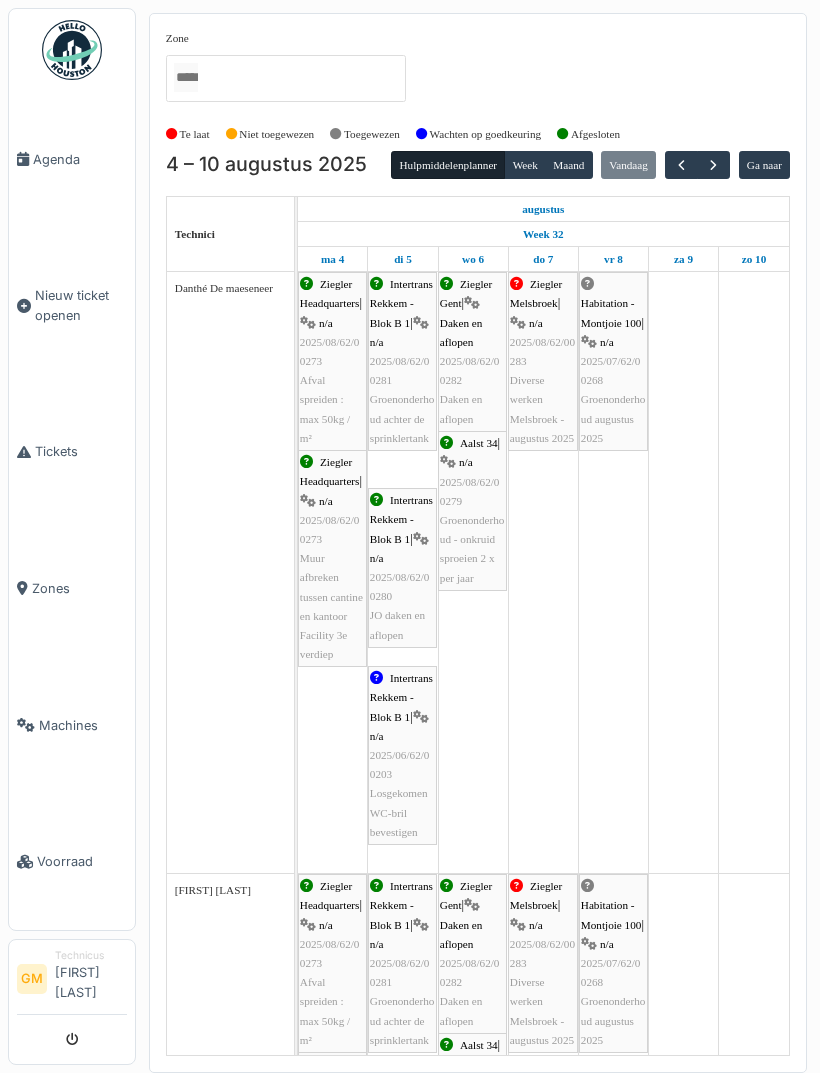 click on "Hulpmiddelenplanner Week Maand Vandaag Ga naar" at bounding box center [590, 165] 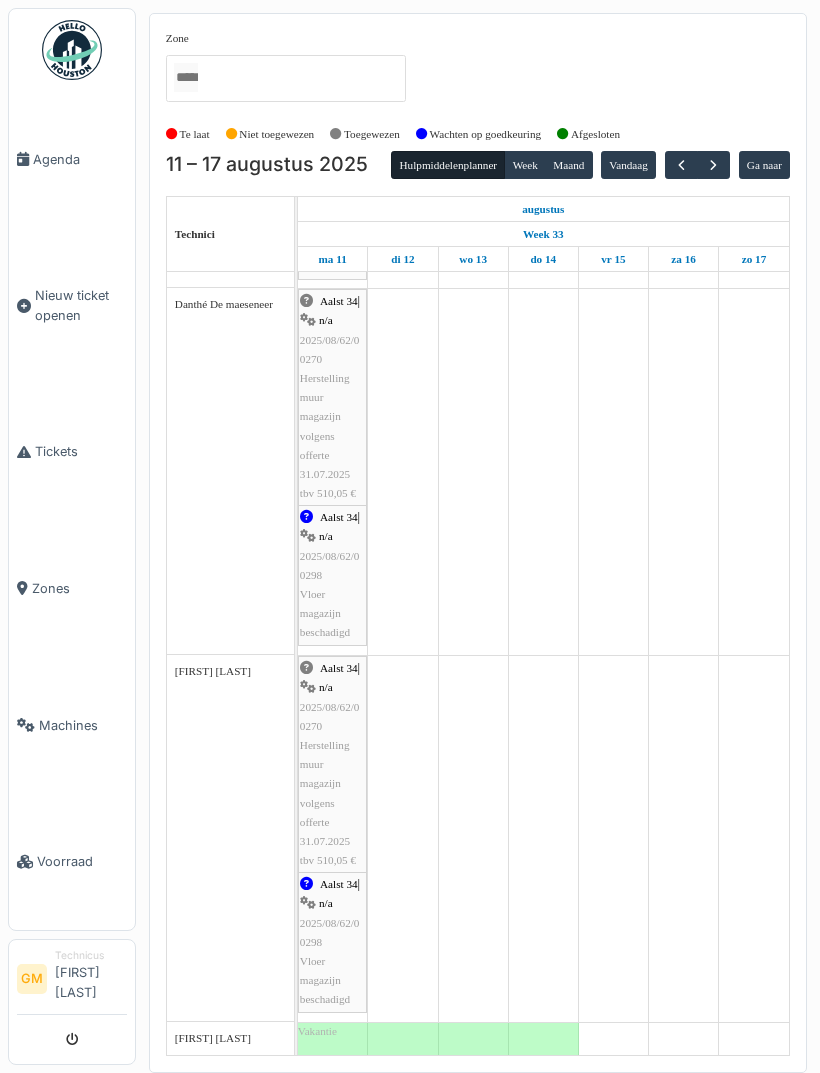 scroll, scrollTop: 867, scrollLeft: 0, axis: vertical 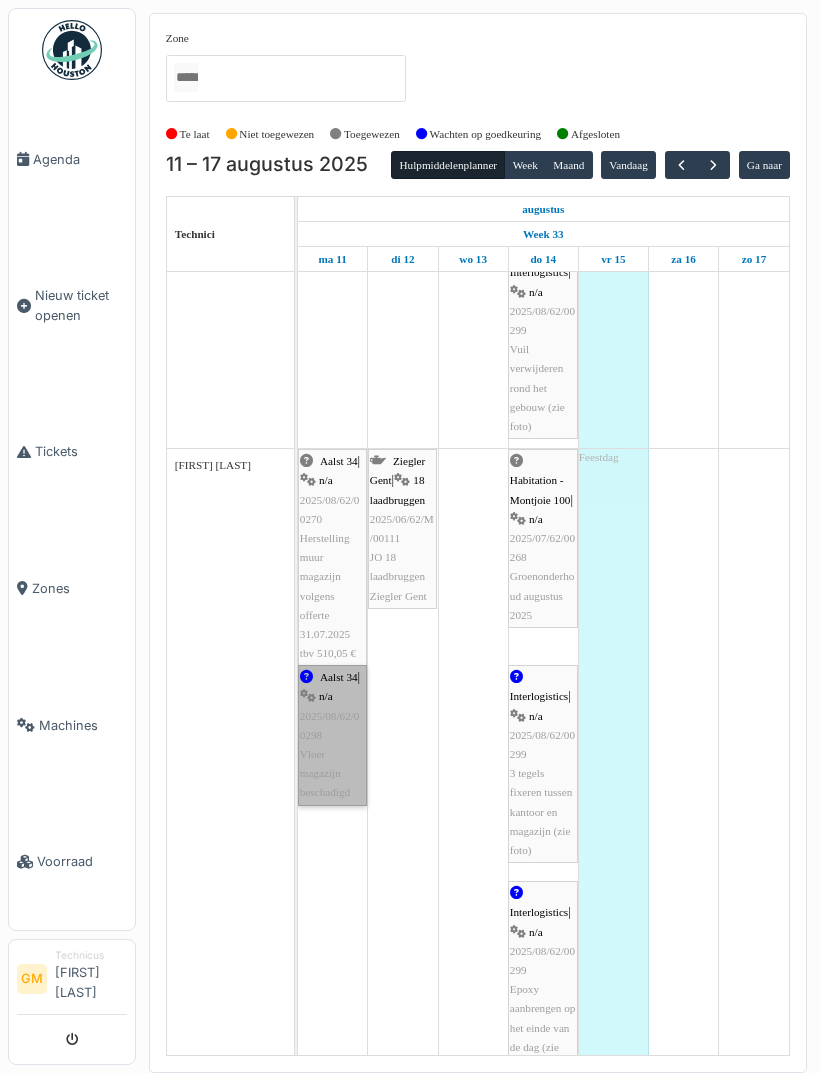 click on "Aalst 34
|     n/a
2025/08/62/00298
Vloer magazijn beschadigd" at bounding box center [332, 735] 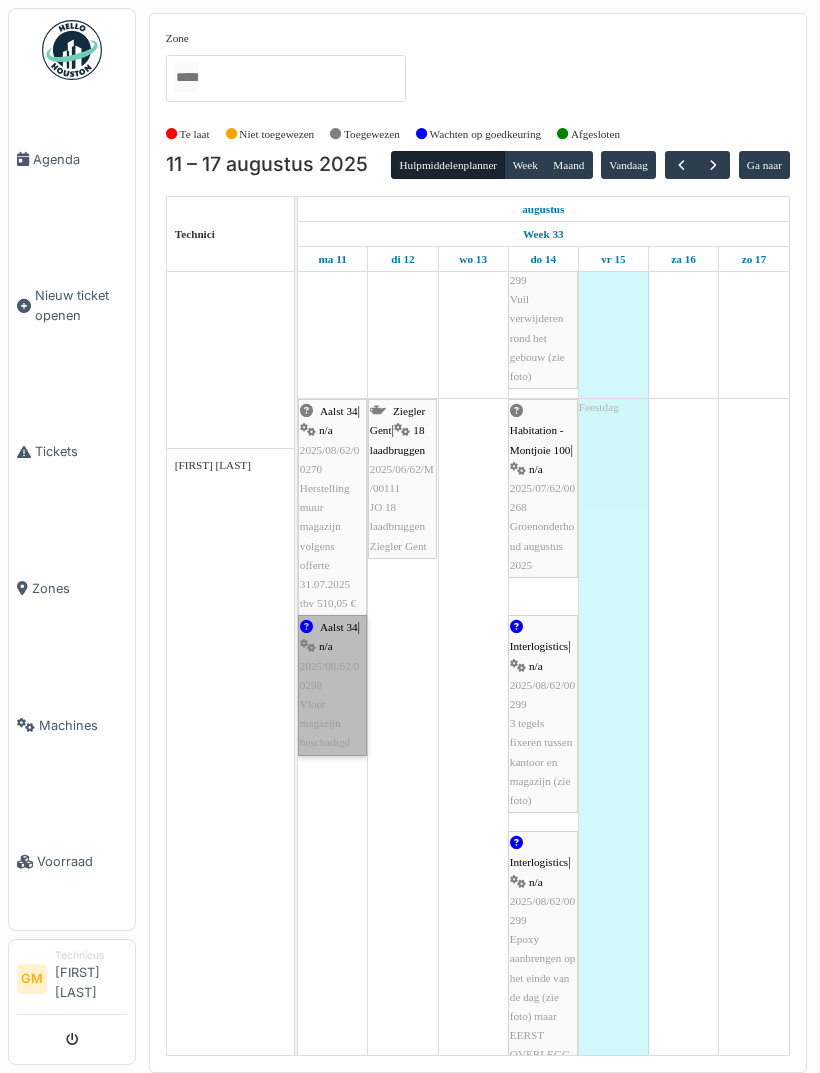 scroll, scrollTop: 2446, scrollLeft: 0, axis: vertical 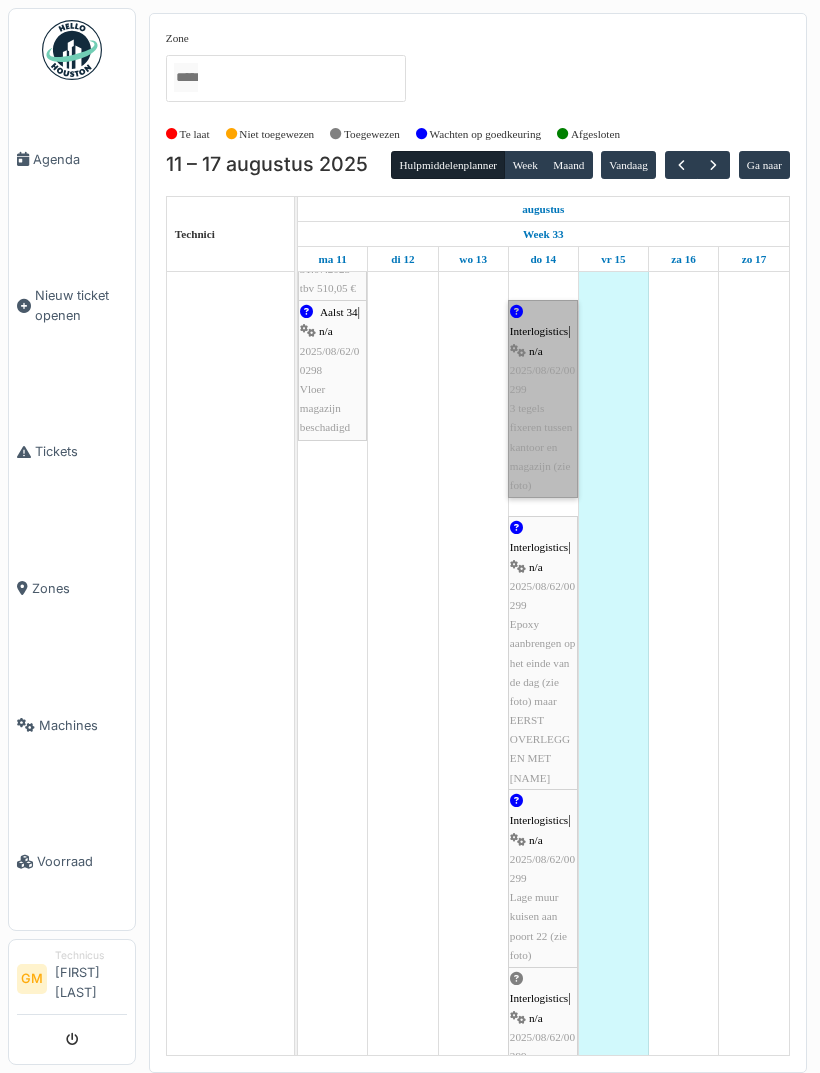 click on "Interlogistics
|     n/a
2025/08/62/00299
3 tegels fixeren tussen kantoor en magazijn (zie foto)" at bounding box center (543, 399) 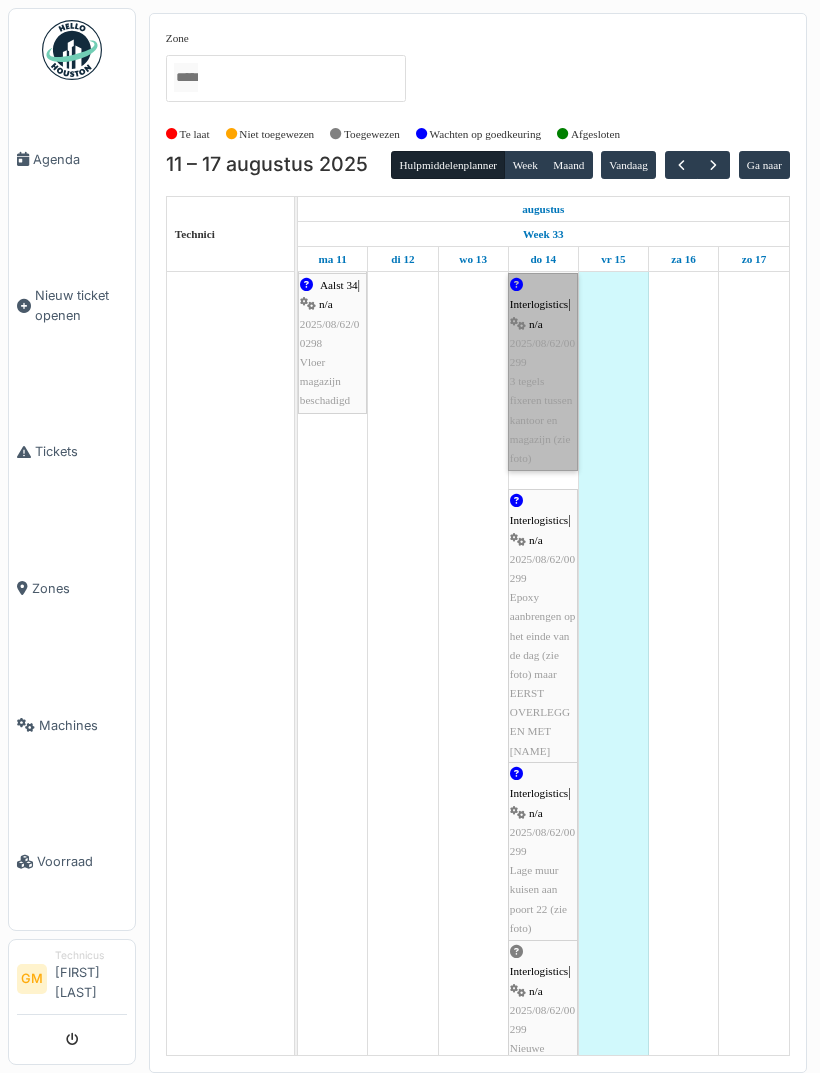 scroll, scrollTop: 1069, scrollLeft: 0, axis: vertical 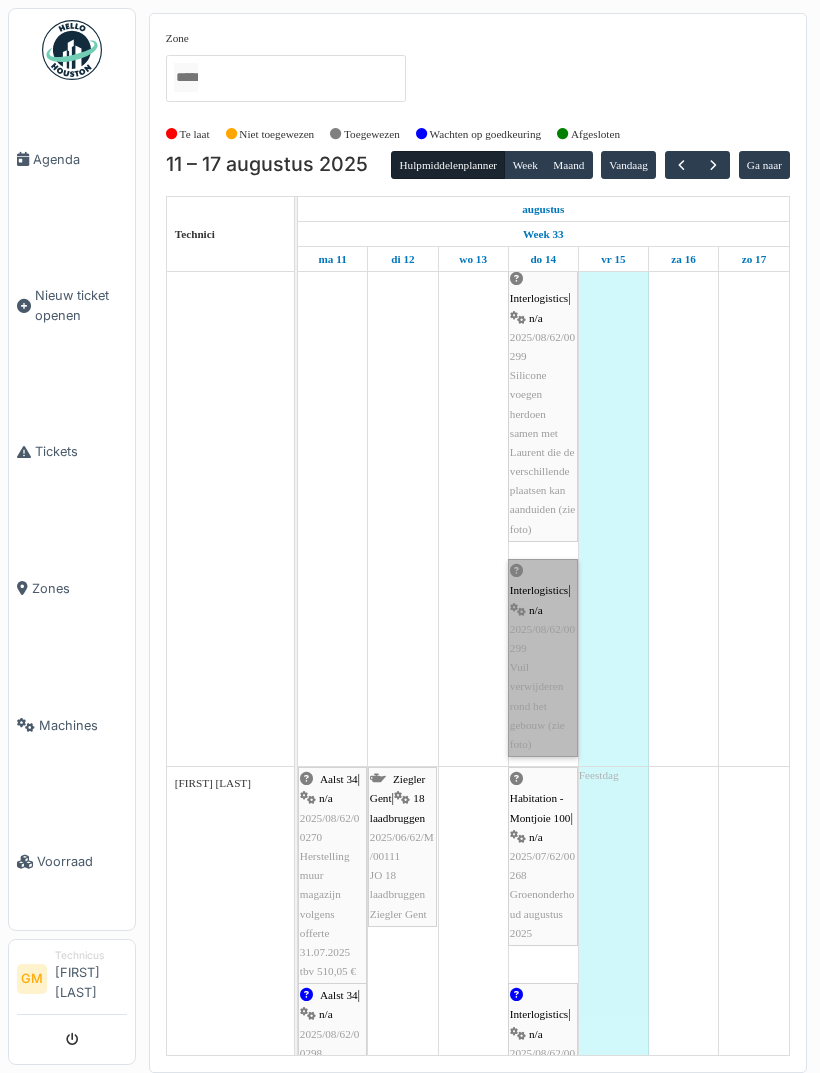 click on "Interlogistics
|     n/a
2025/08/62/00299
Vuil verwijderen rond het gebouw (zie foto)" at bounding box center (543, 658) 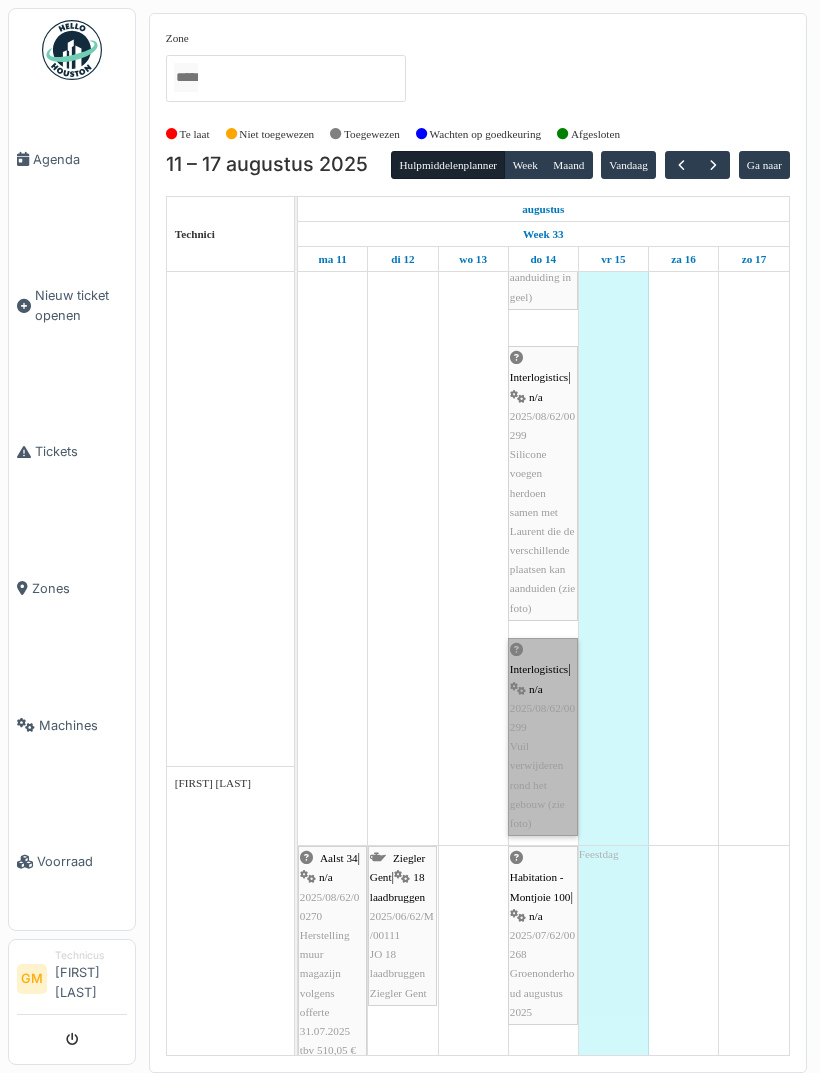 scroll, scrollTop: 1747, scrollLeft: 0, axis: vertical 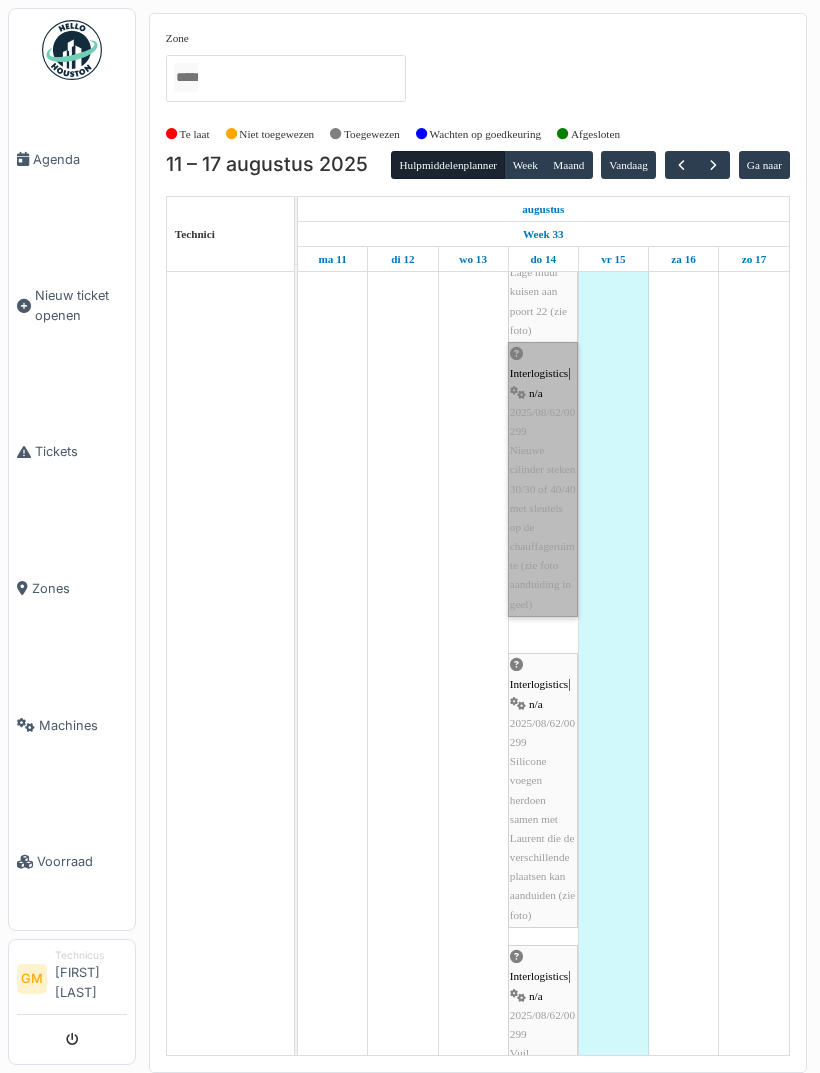 click on "Interlogistics
|     n/a
2025/08/62/00299
Nieuwe cilinder steken 30/30 of 40/40 met sleutels op de chauffageruimte (zie foto aanduiding in geel)" at bounding box center (543, 479) 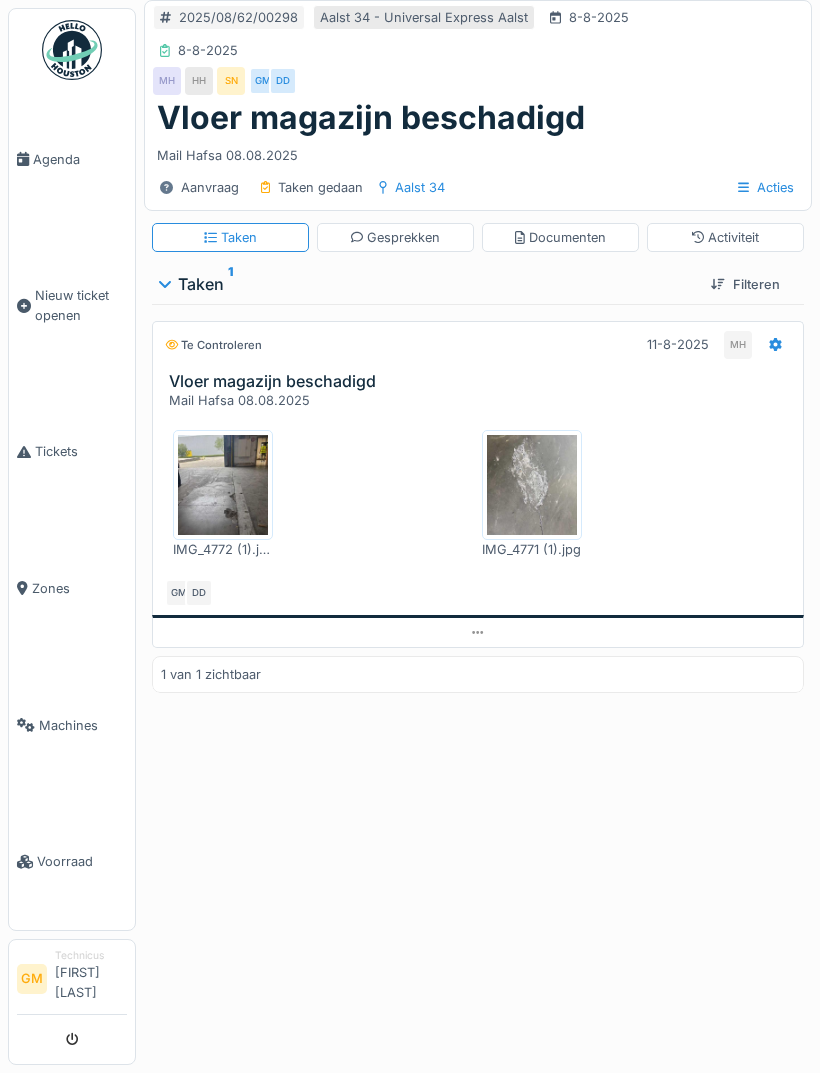 scroll, scrollTop: 0, scrollLeft: 0, axis: both 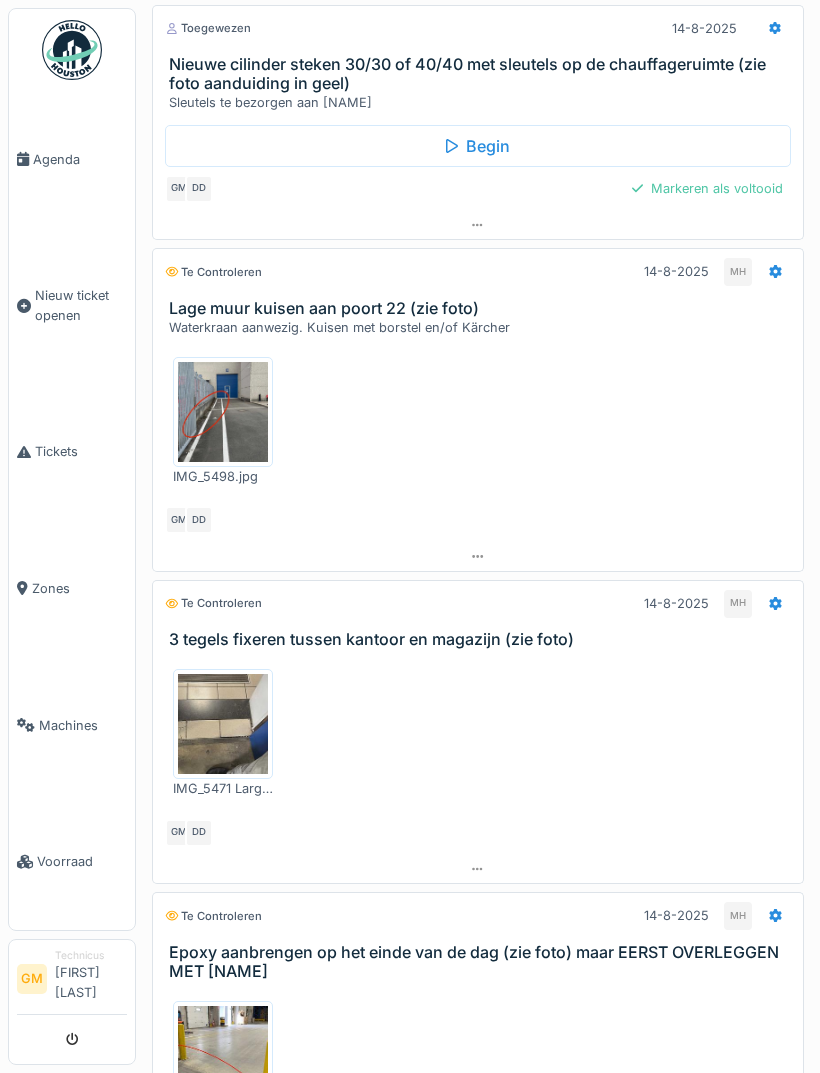 click at bounding box center (223, 724) 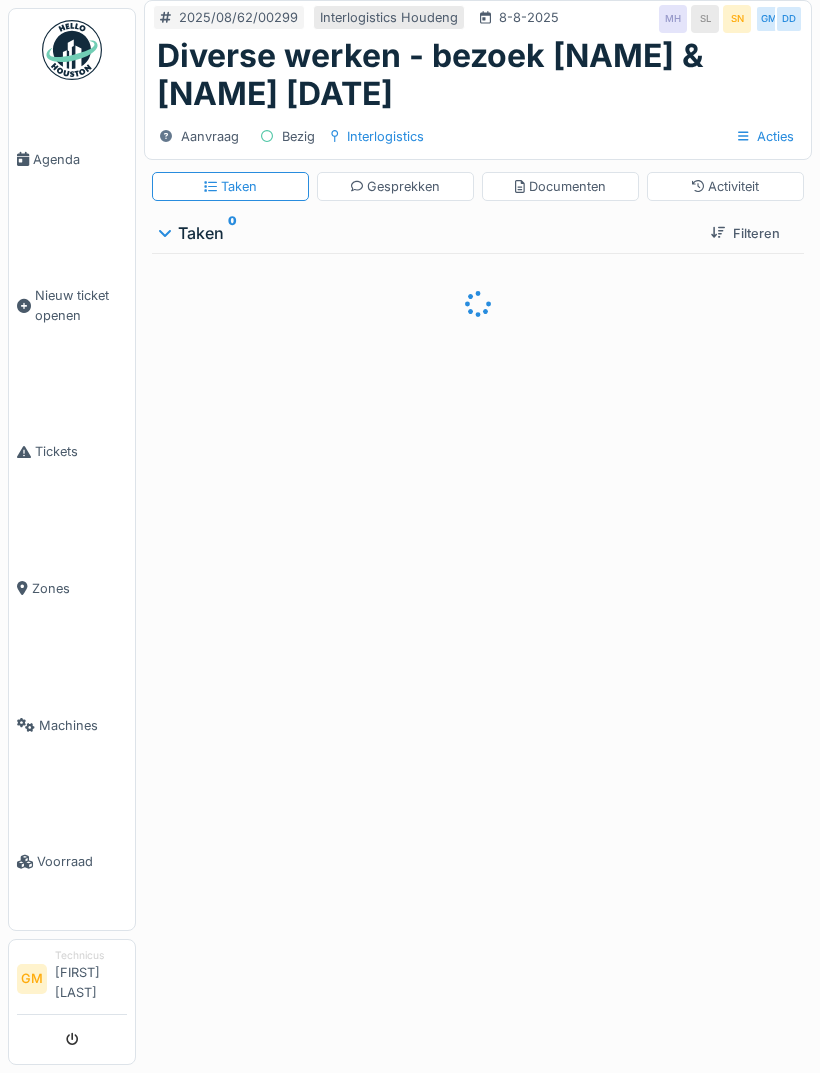scroll, scrollTop: 0, scrollLeft: 0, axis: both 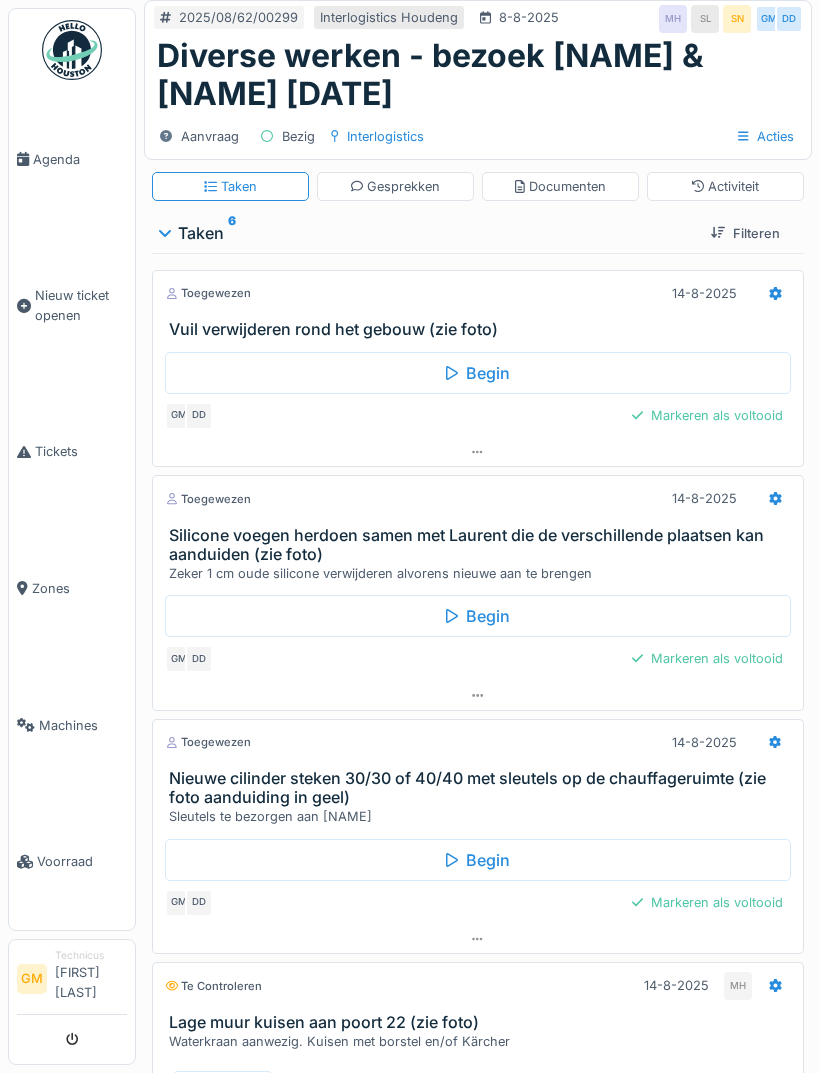 click on "Vuil verwijderen rond het gebouw (zie foto)" at bounding box center [482, 329] 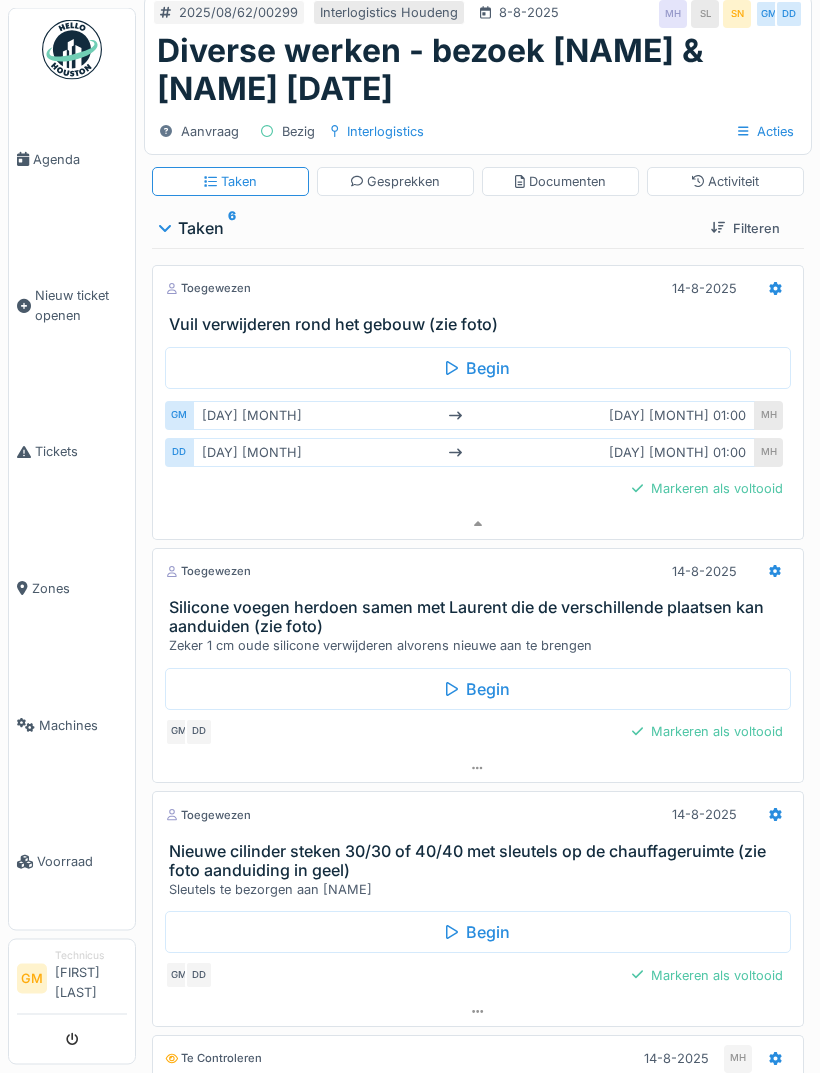 scroll, scrollTop: 0, scrollLeft: 0, axis: both 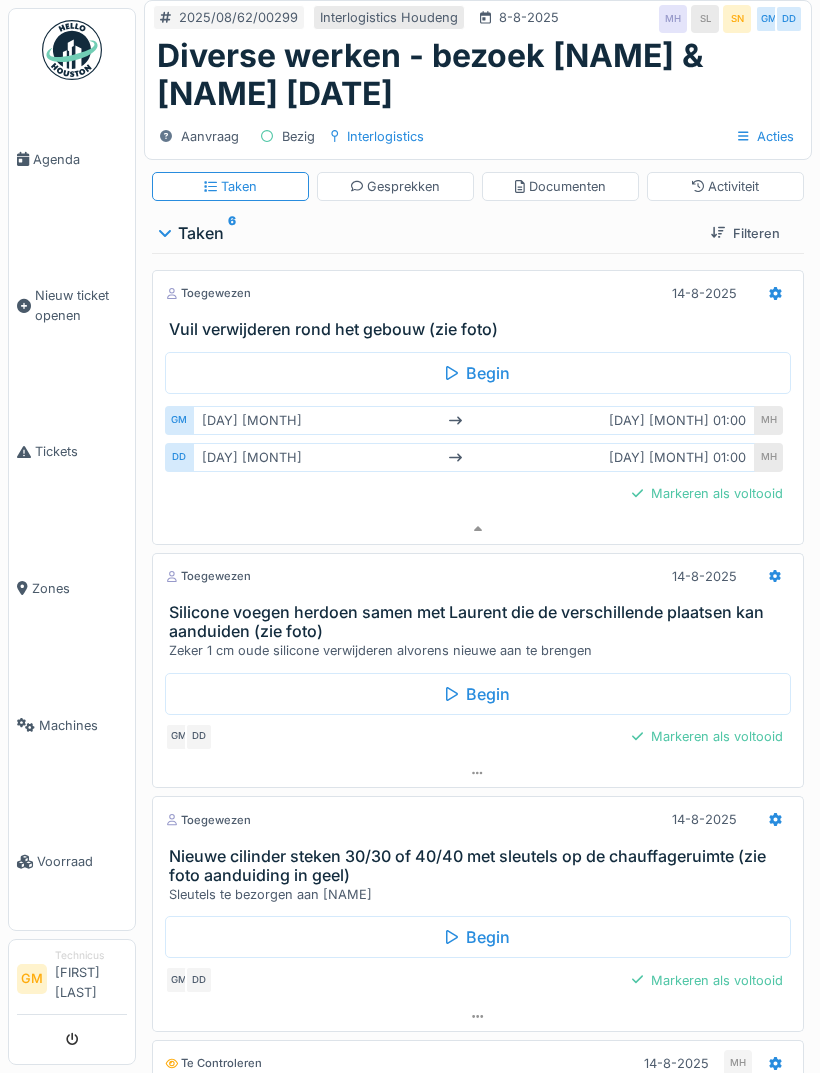 click on "Documenten" at bounding box center (560, 186) 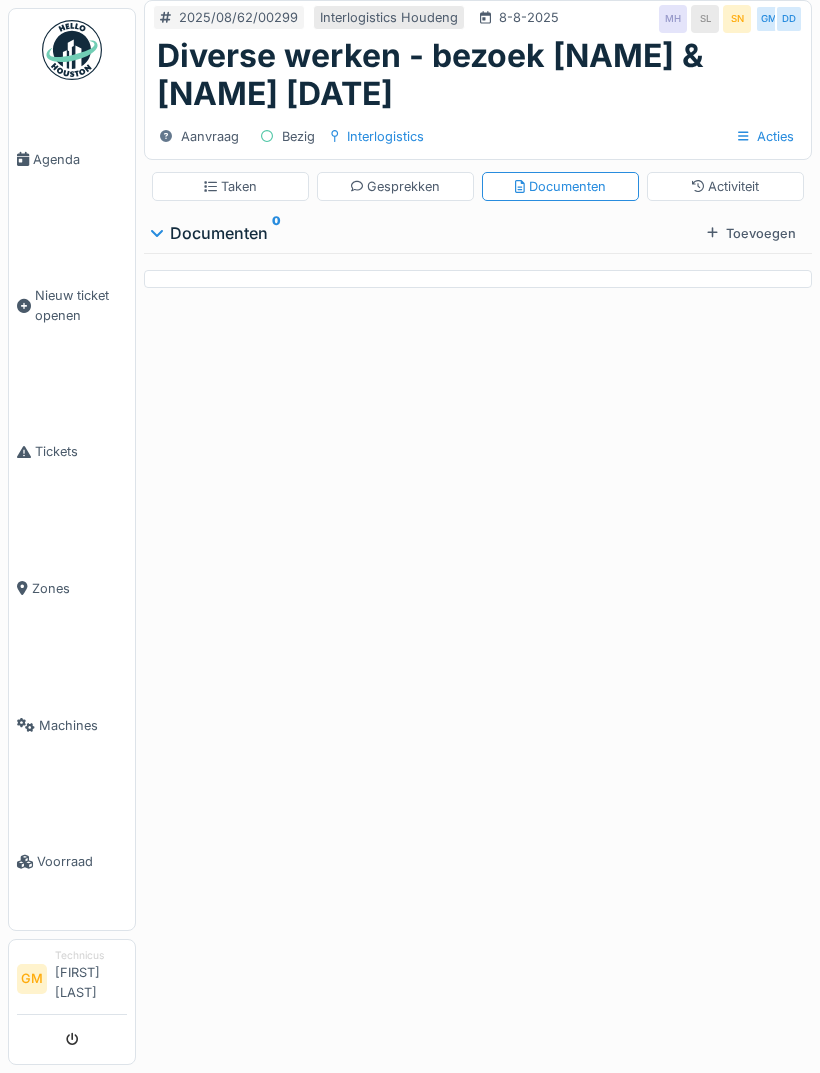 click on "Taken" at bounding box center (230, 186) 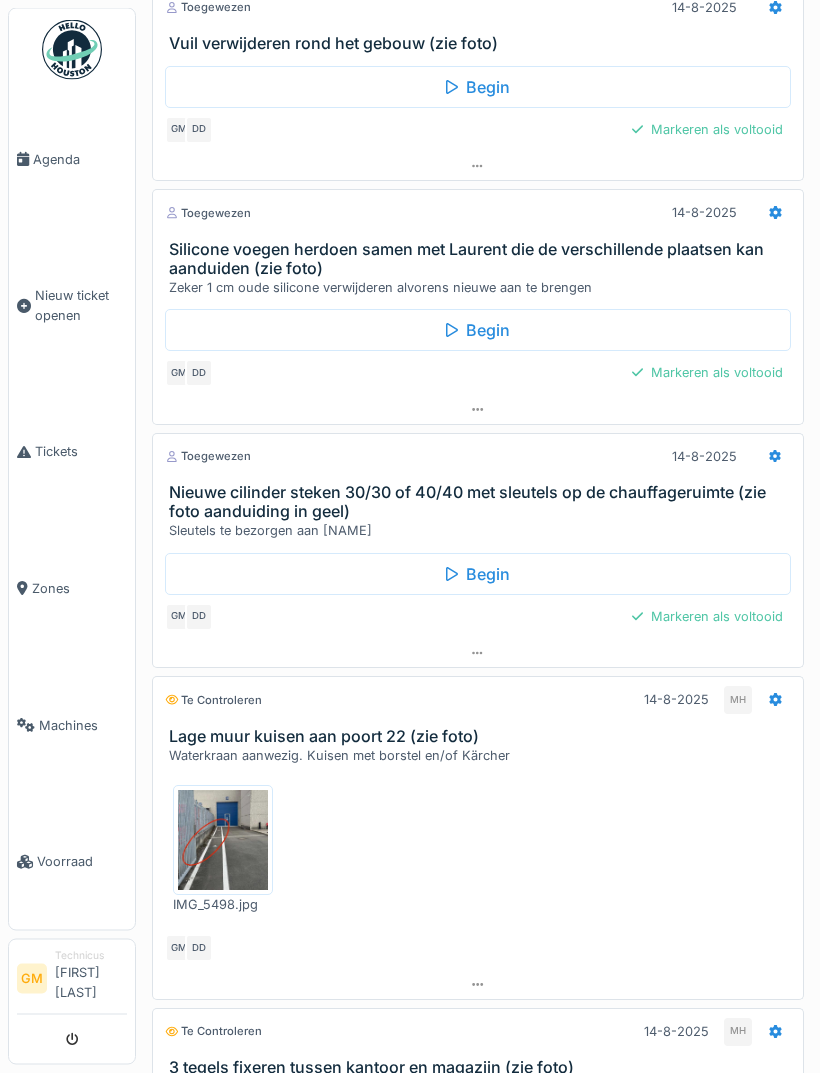 scroll, scrollTop: 289, scrollLeft: 0, axis: vertical 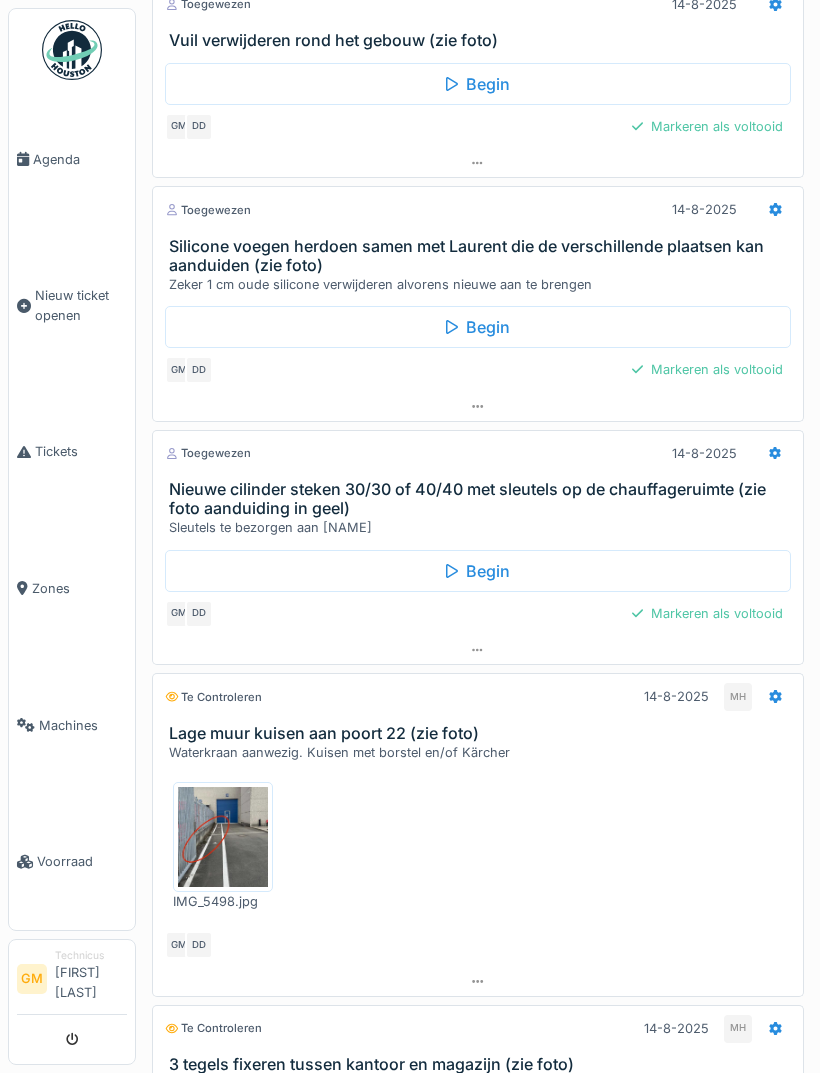 click on "Nieuwe cilinder steken 30/30 of 40/40 met sleutels op de chauffageruimte (zie foto aanduiding in geel)" at bounding box center [482, 499] 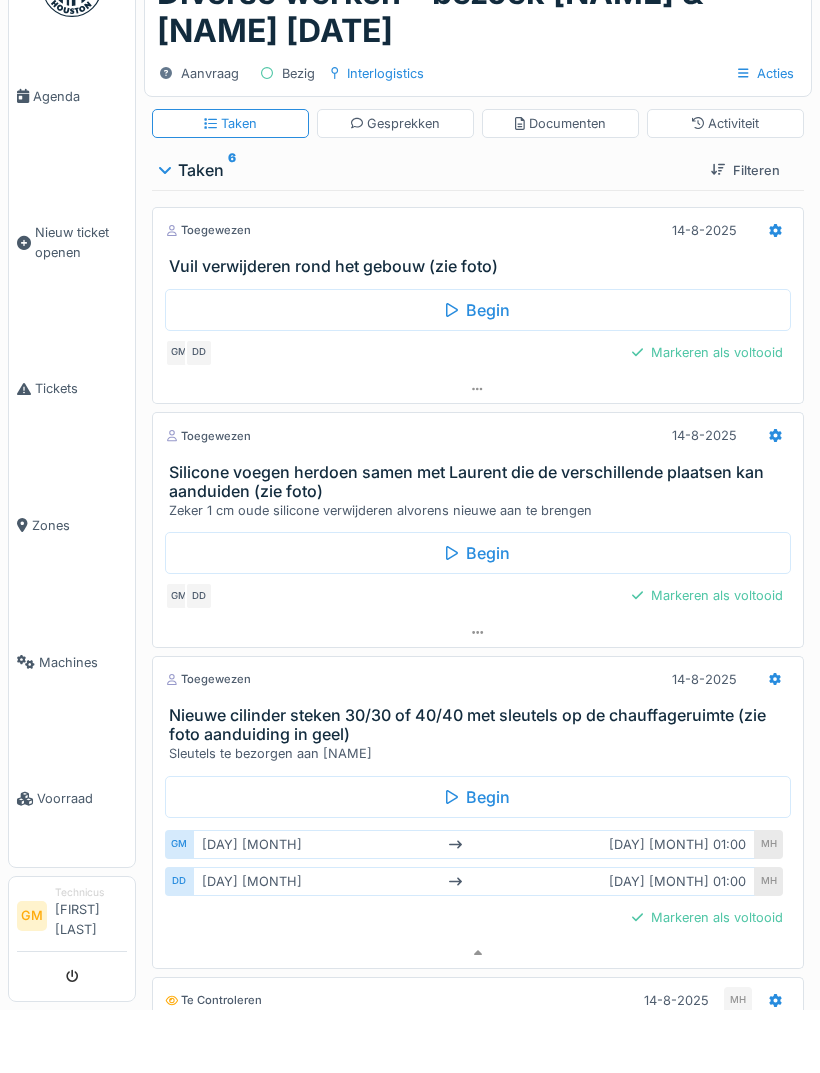 scroll, scrollTop: 65, scrollLeft: 0, axis: vertical 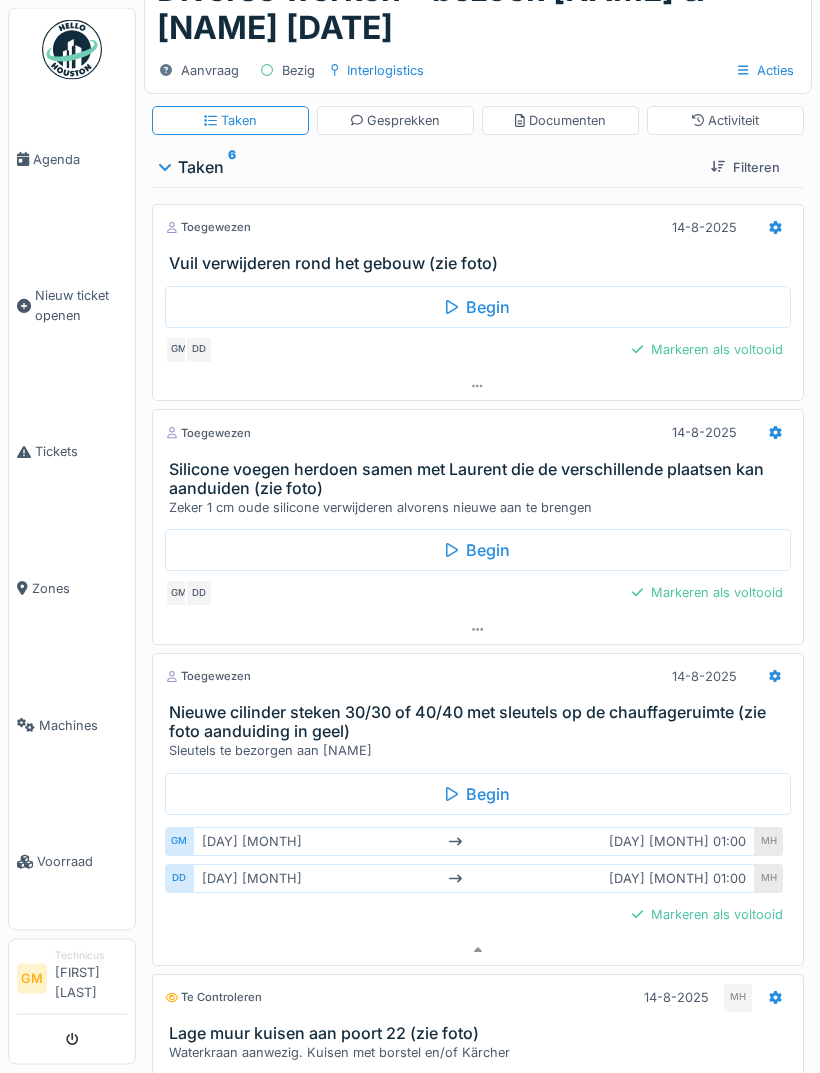 click on "Nieuwe cilinder steken 30/30 of 40/40 met sleutels op de chauffageruimte (zie foto aanduiding in geel)" at bounding box center [482, 723] 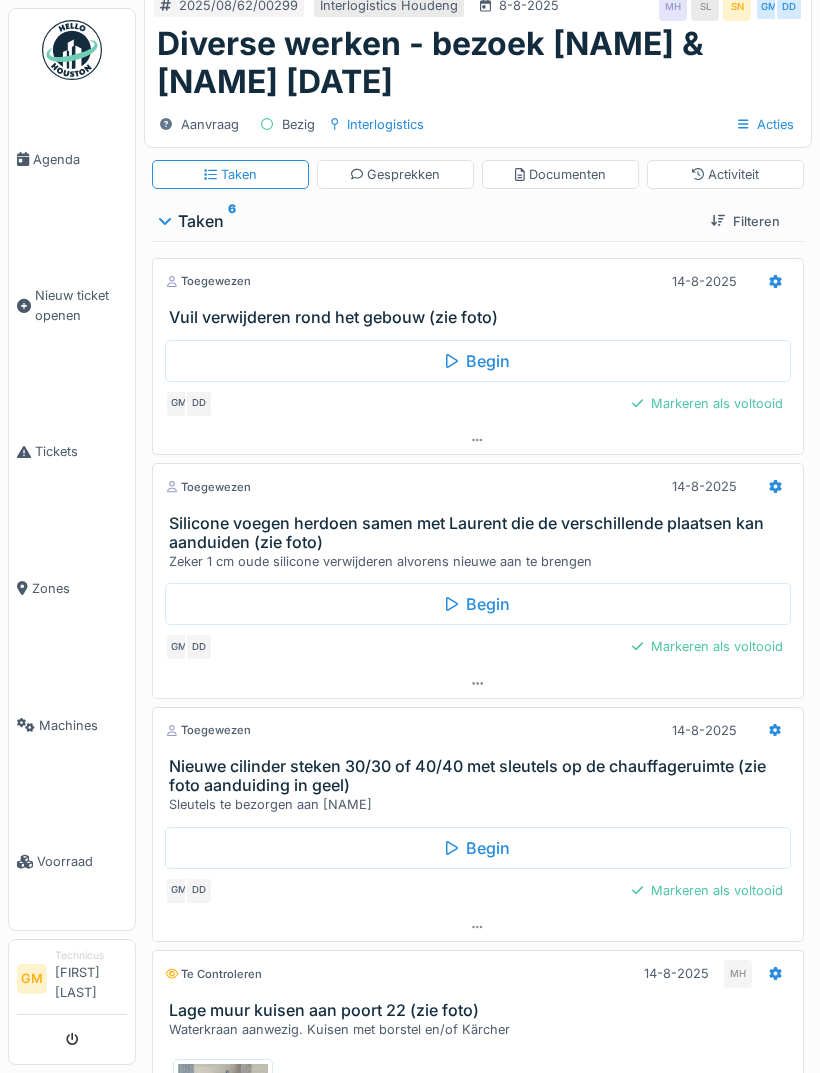 scroll, scrollTop: 0, scrollLeft: 0, axis: both 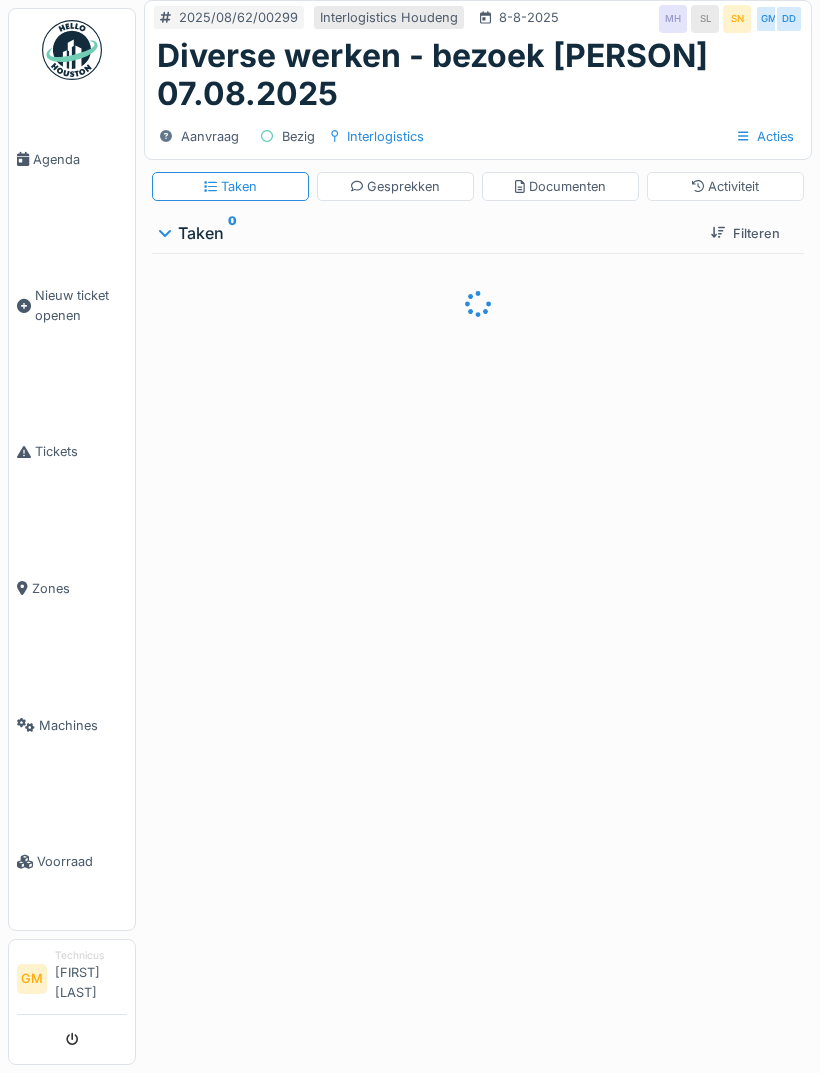 click at bounding box center (410, 536) 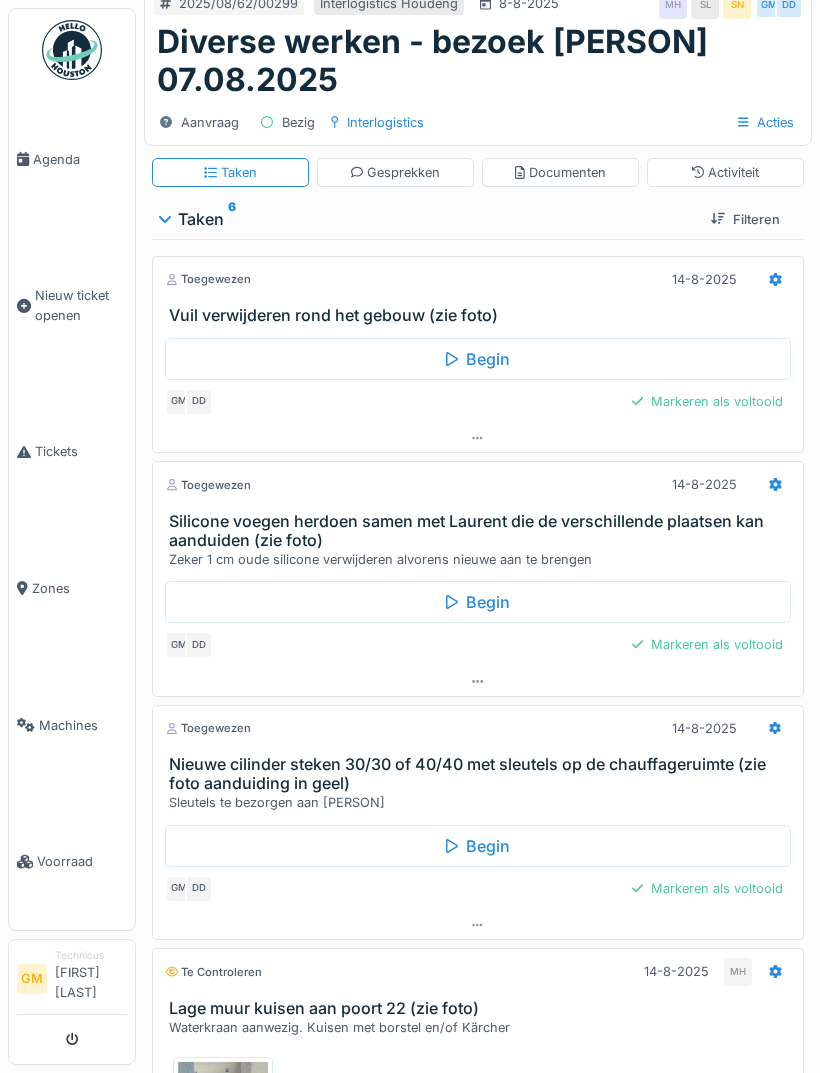 scroll, scrollTop: 0, scrollLeft: 0, axis: both 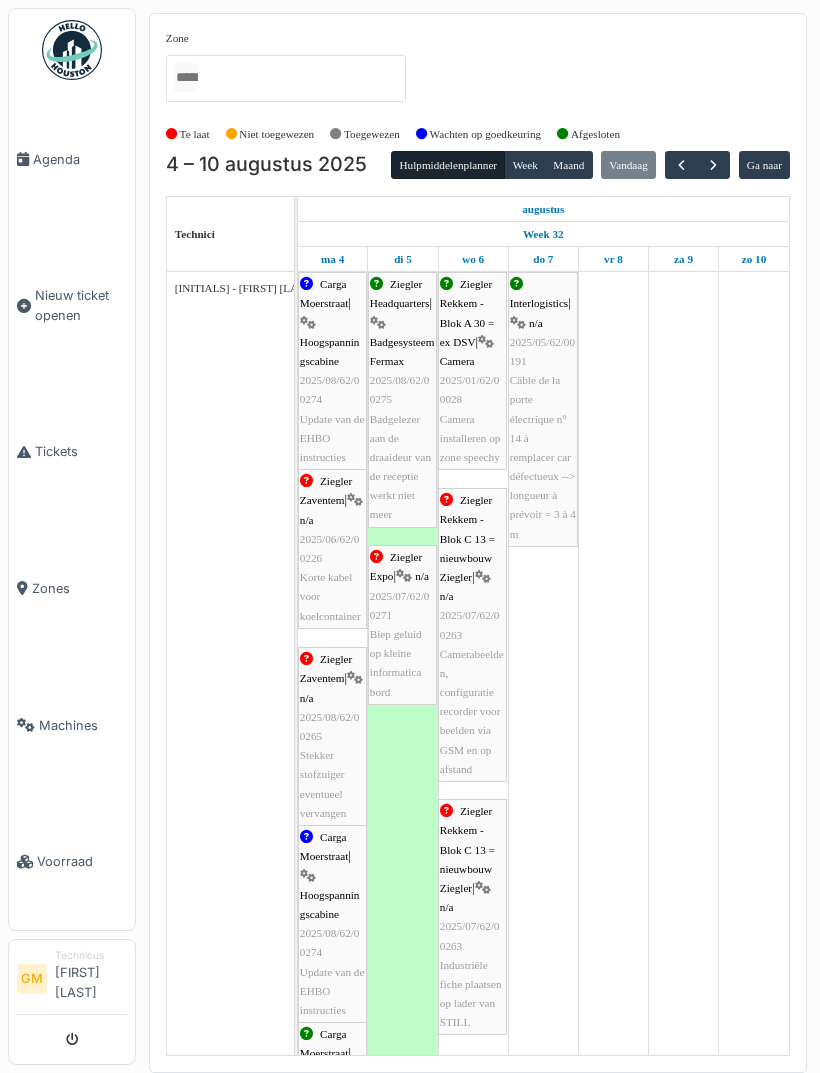 click at bounding box center [713, 165] 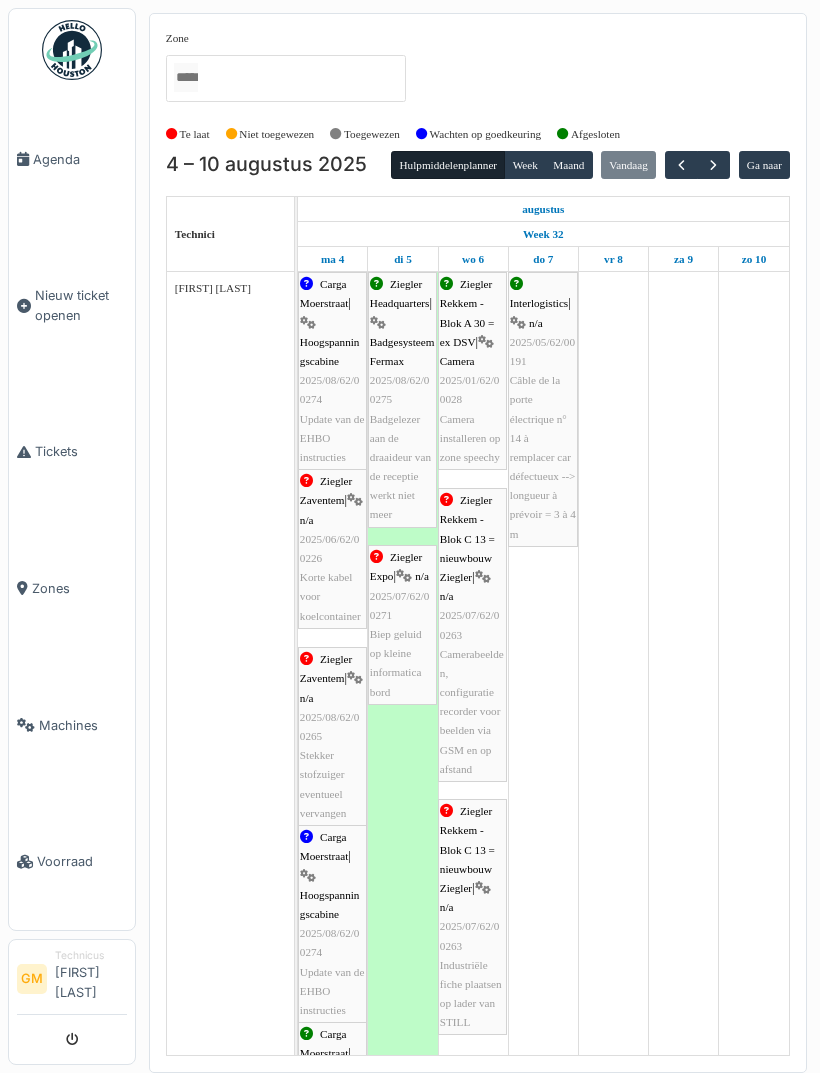 scroll, scrollTop: 0, scrollLeft: 0, axis: both 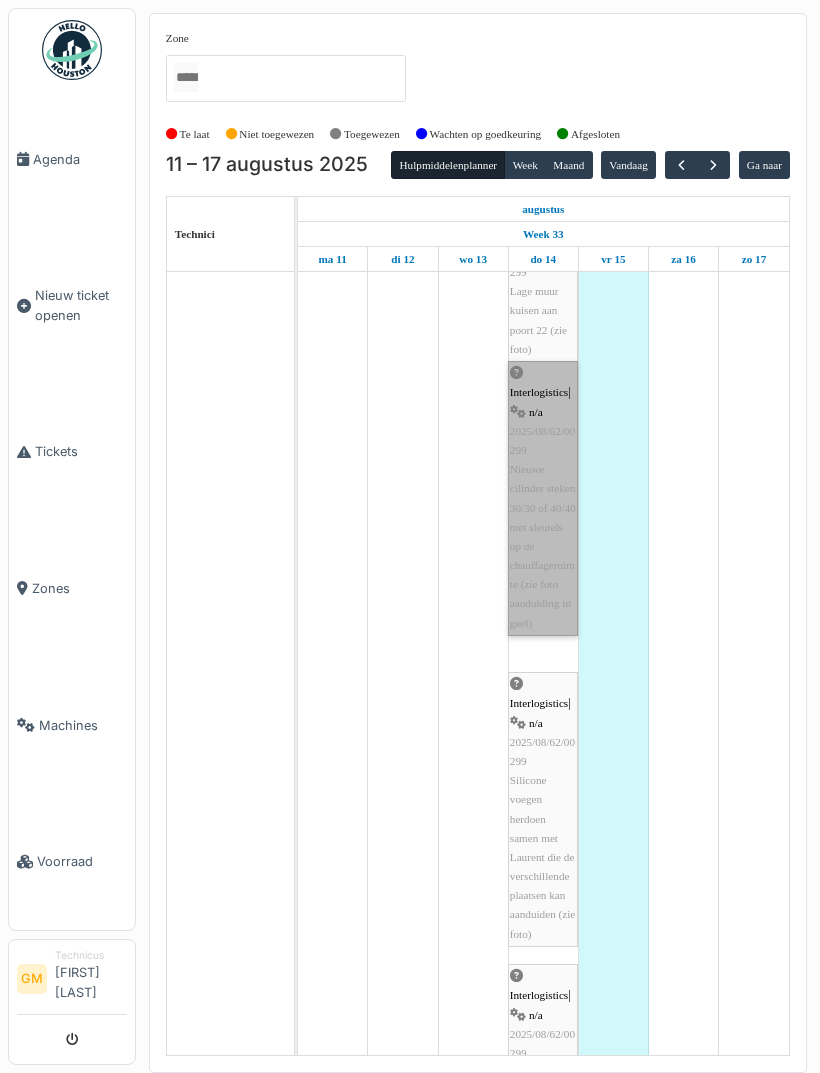 click on "Interlogistics
|     n/a
2025/08/62/00299
Nieuwe cilinder steken 30/30 of 40/40 met sleutels op de chauffageruimte (zie foto aanduiding in geel)" at bounding box center [543, 498] 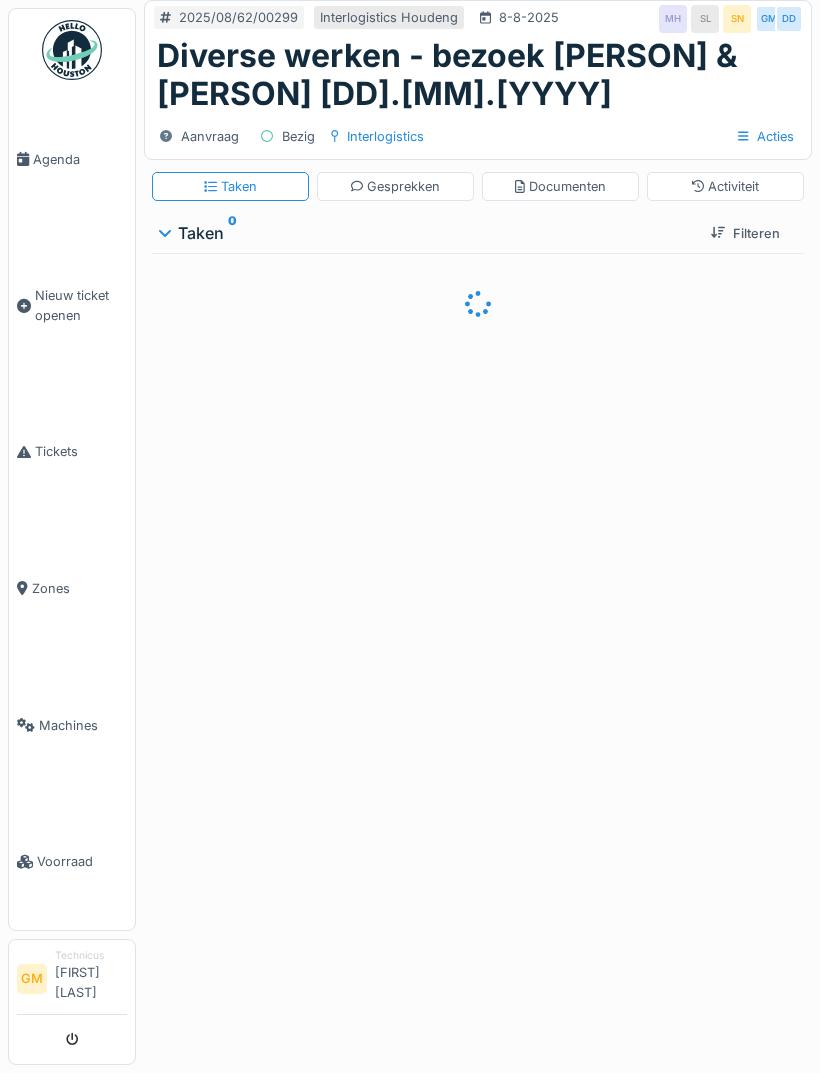 scroll, scrollTop: 0, scrollLeft: 0, axis: both 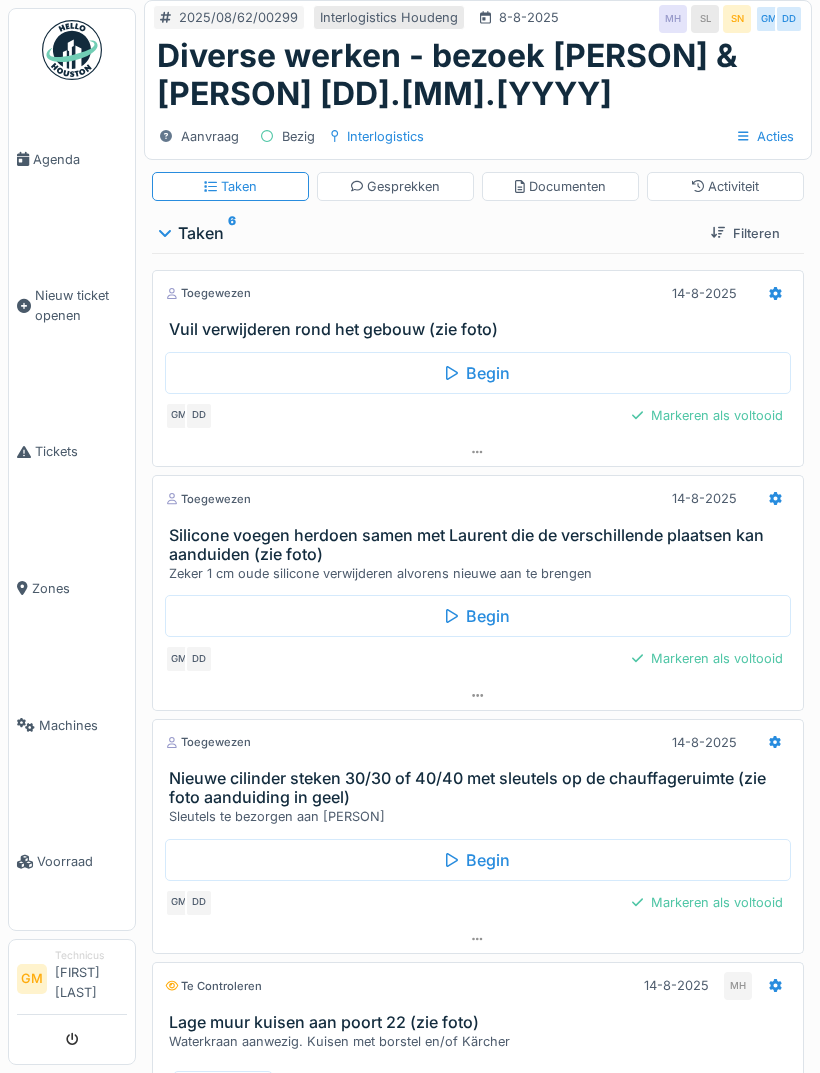 click on "Agenda" at bounding box center [72, 159] 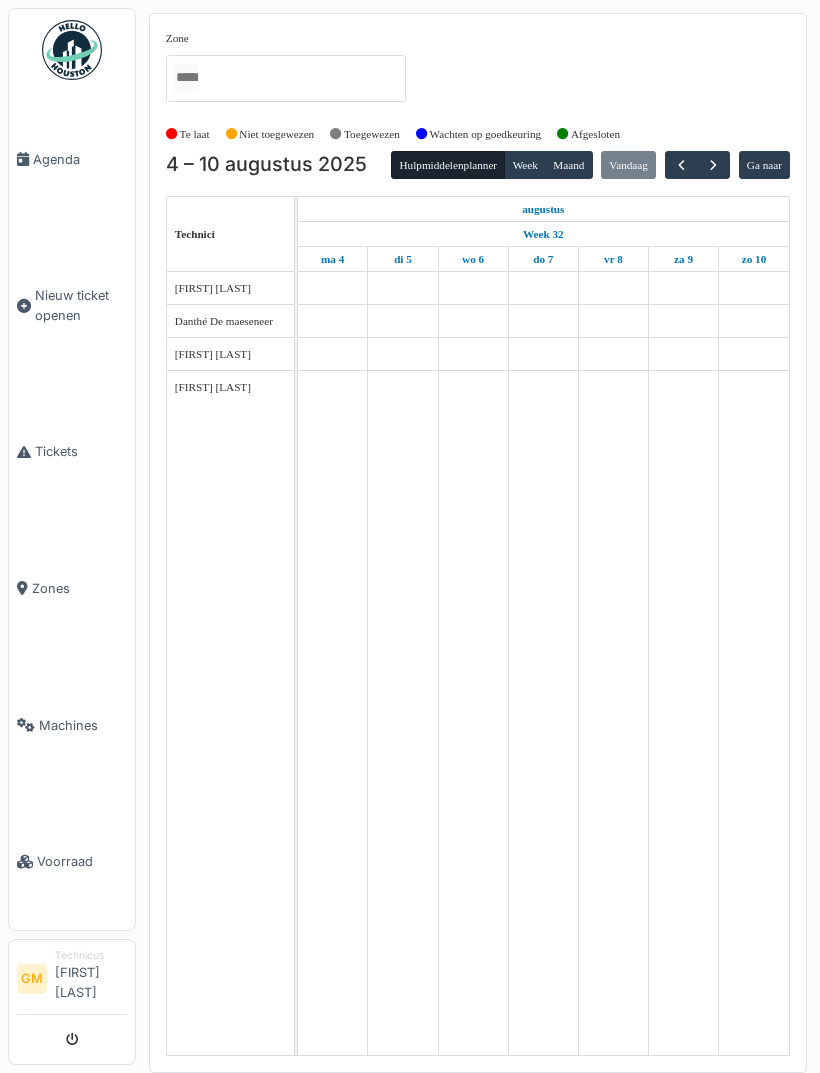 scroll, scrollTop: 0, scrollLeft: 0, axis: both 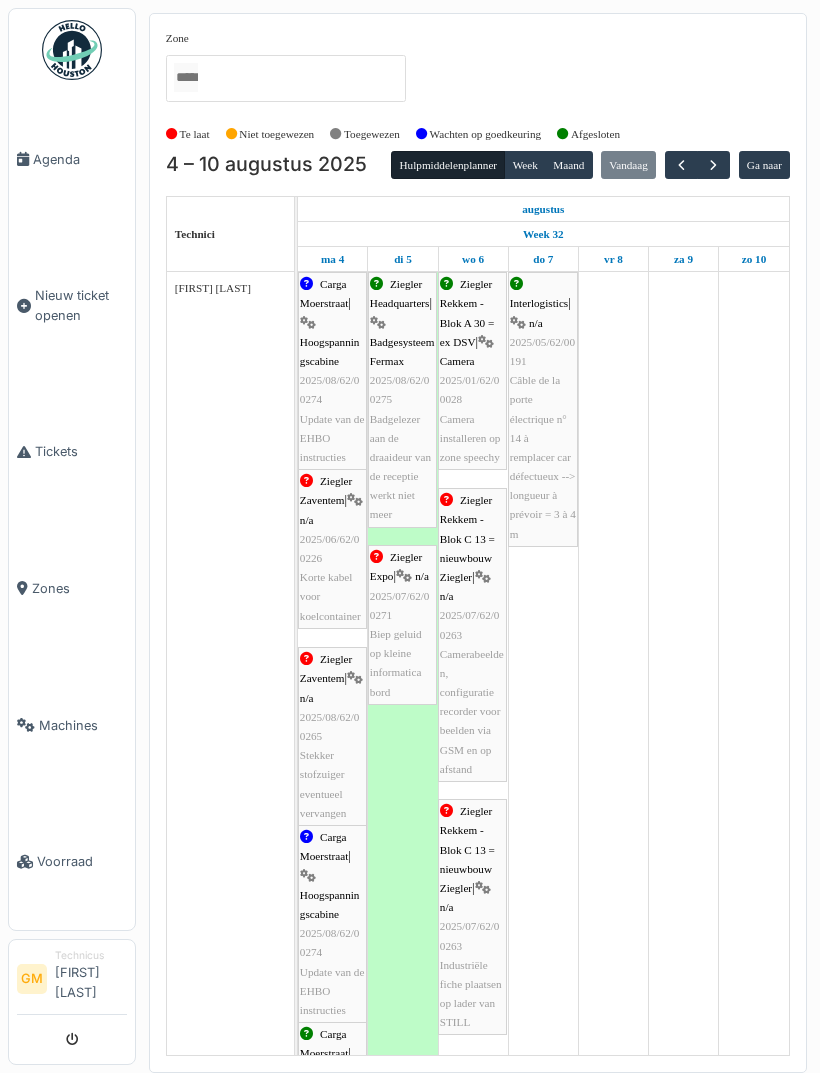 click at bounding box center [713, 165] 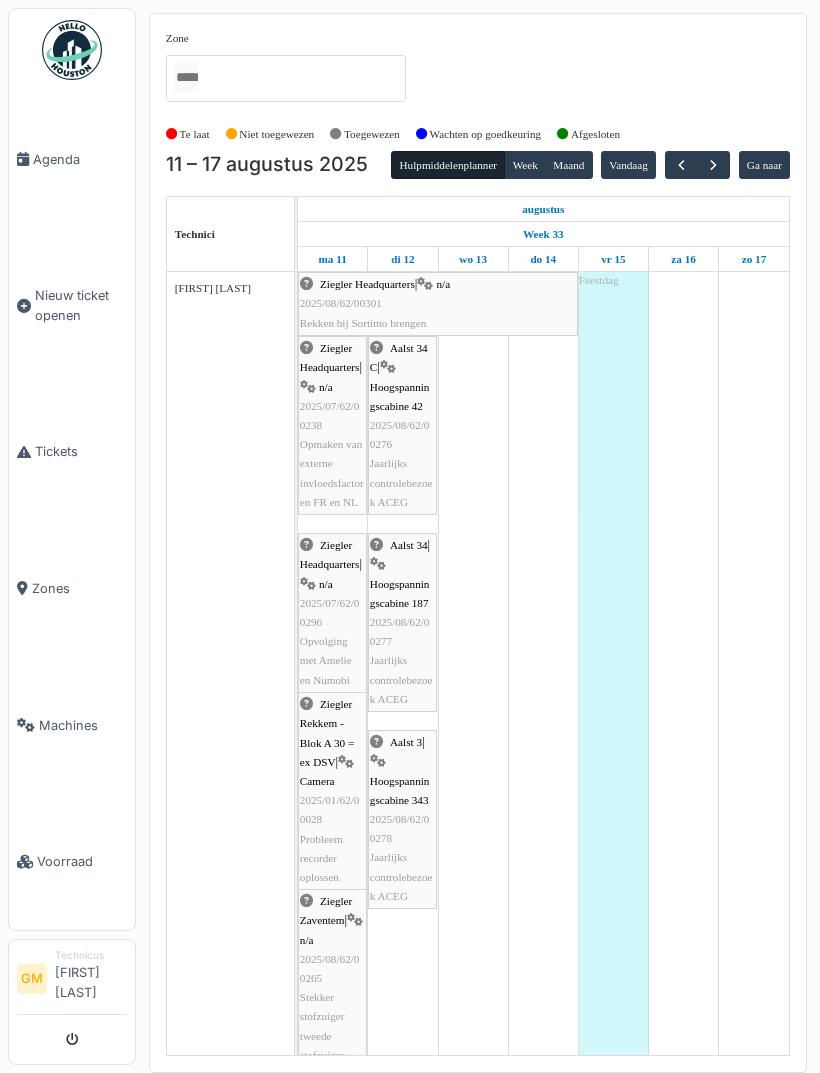 scroll, scrollTop: 222, scrollLeft: 0, axis: vertical 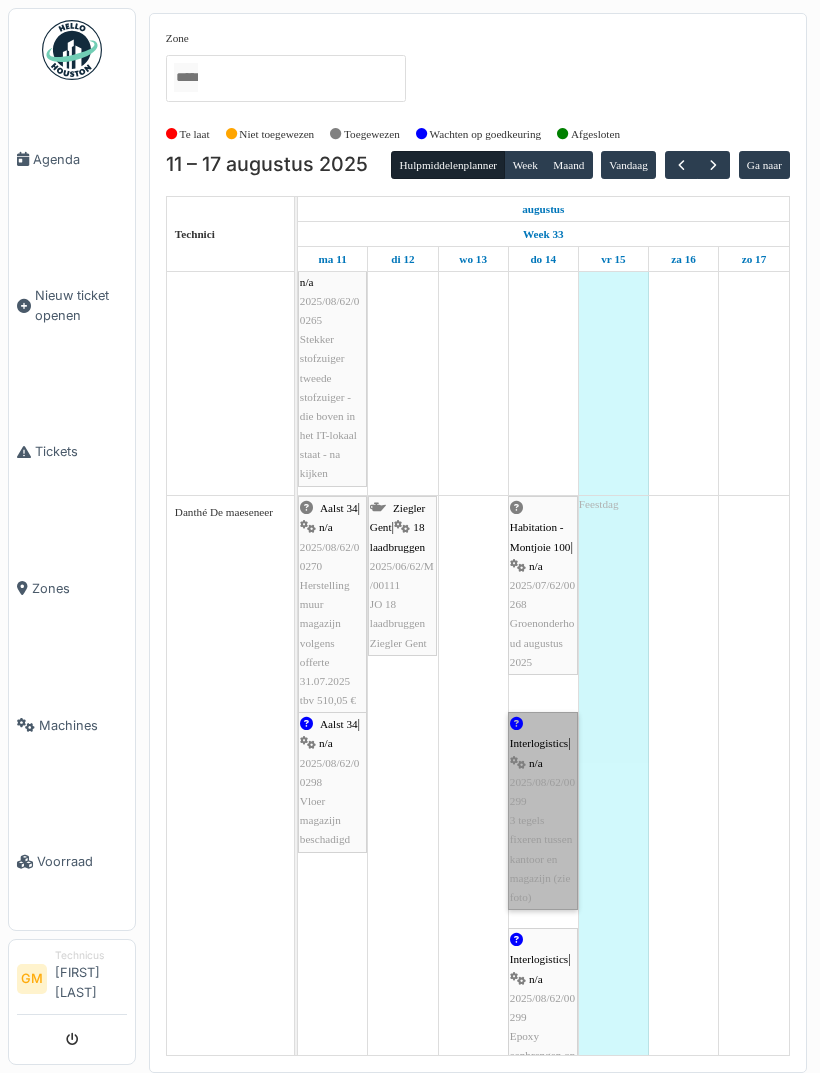 click on "Interlogistics
|     n/a
2025/08/62/00299
3 tegels fixeren tussen kantoor en magazijn (zie foto)" at bounding box center (543, 811) 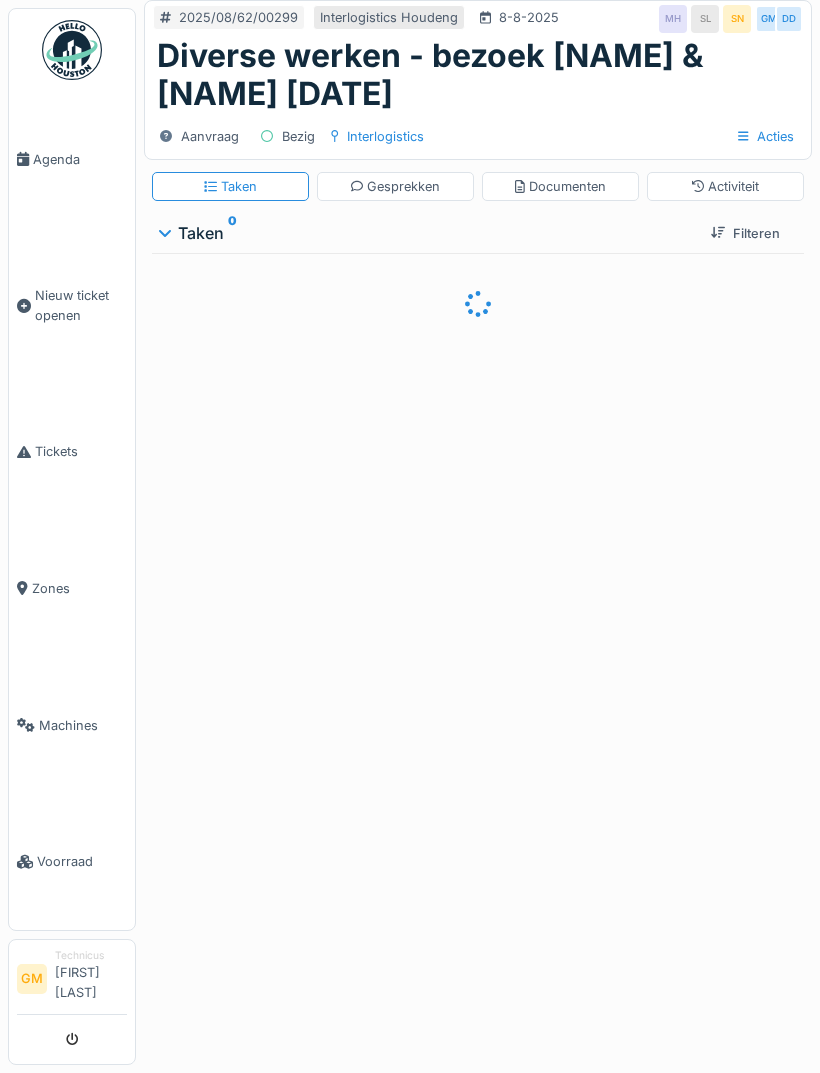 scroll, scrollTop: 0, scrollLeft: 0, axis: both 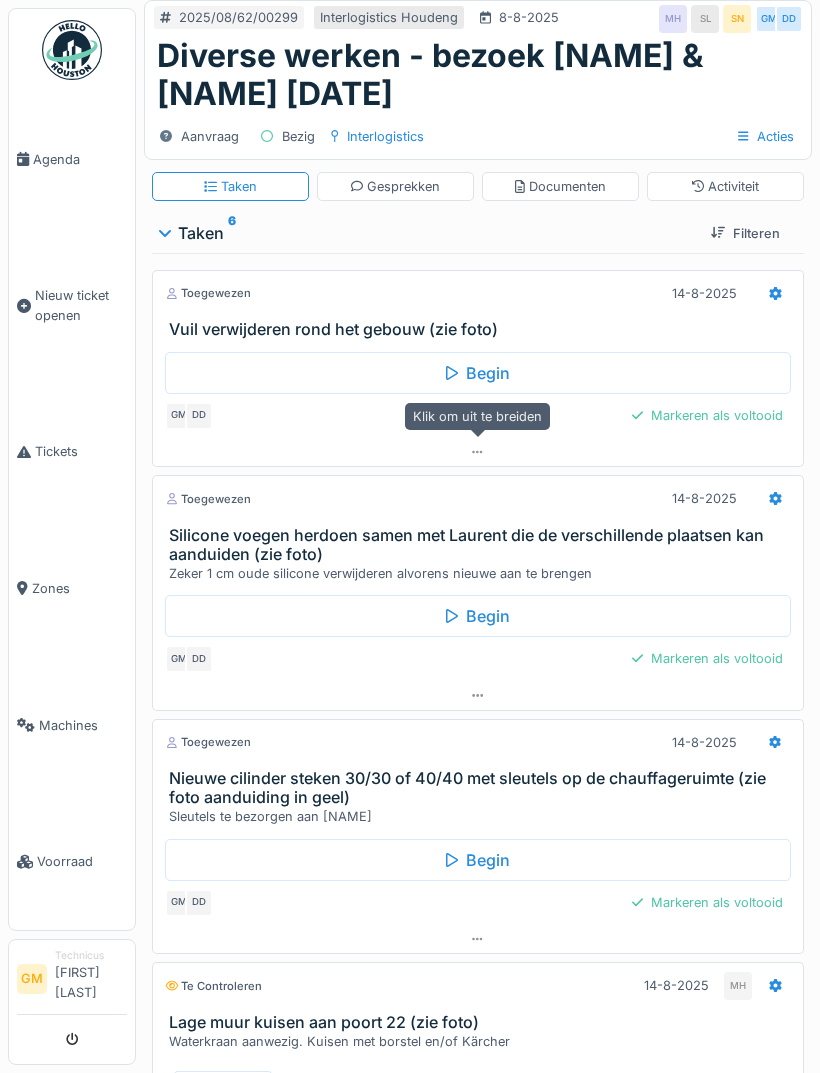 click on "Klik om uit te breiden" at bounding box center [477, 416] 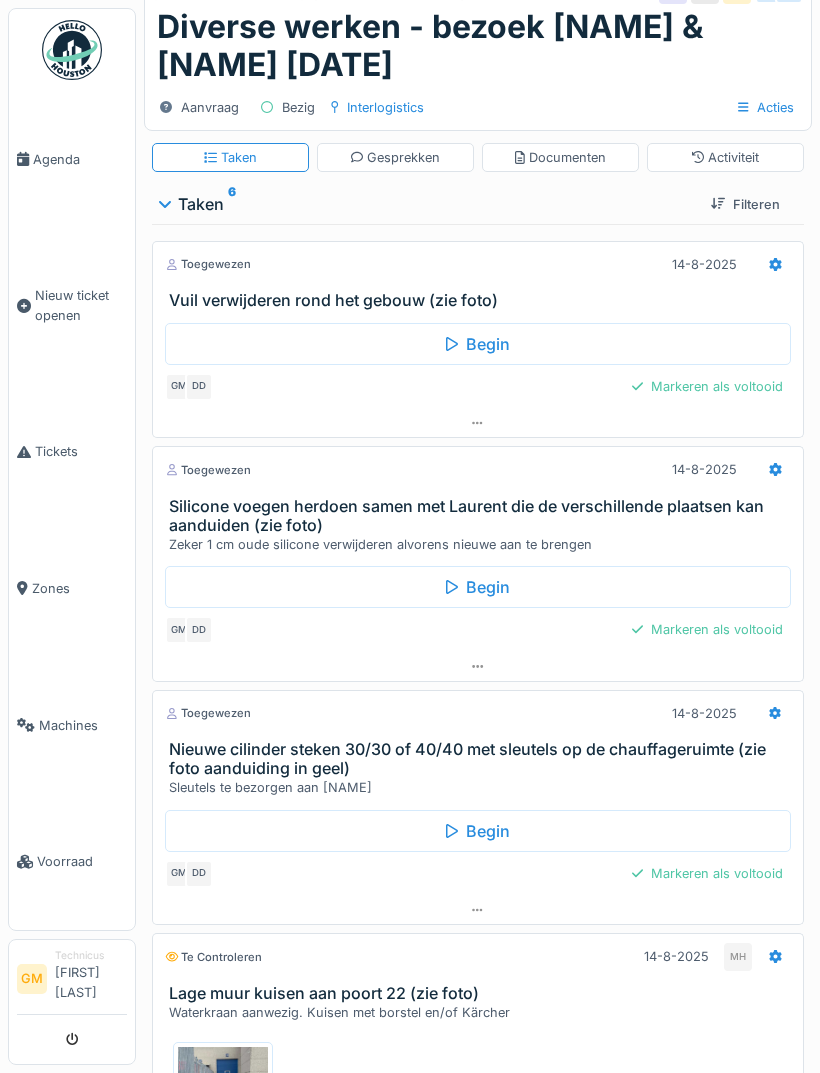 scroll, scrollTop: 0, scrollLeft: 0, axis: both 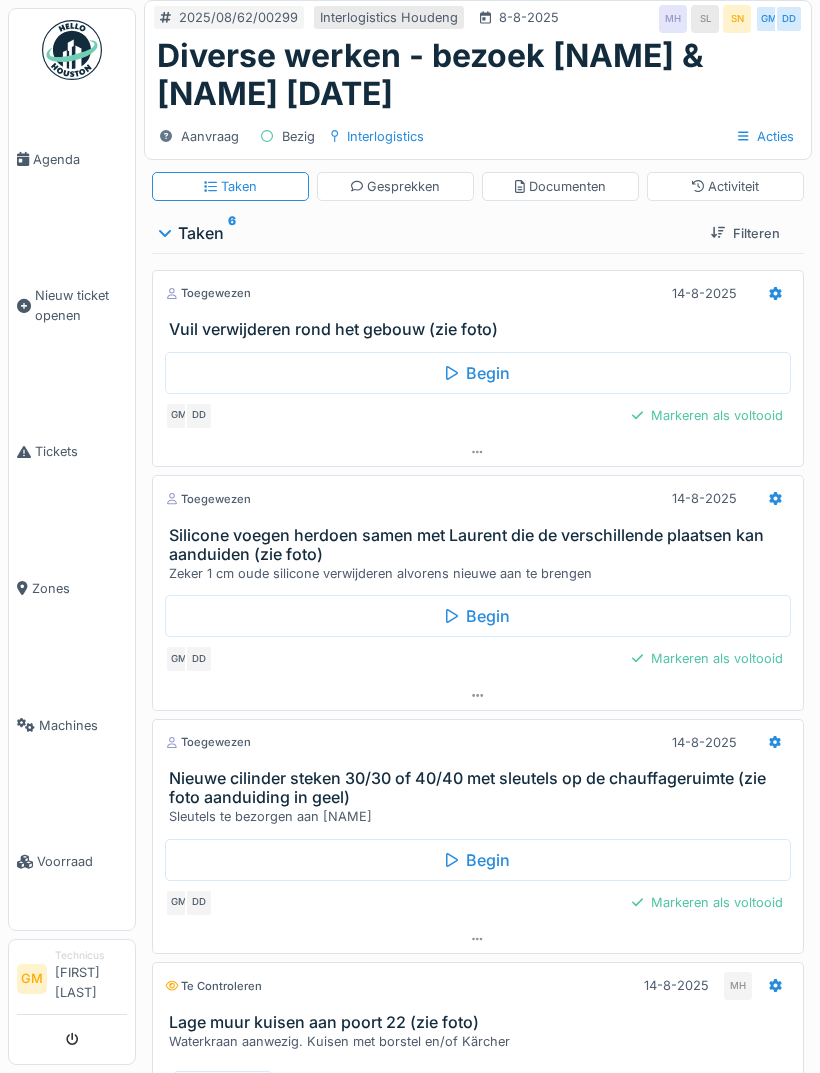 click on "Vuil verwijderen rond het gebouw (zie foto)" at bounding box center (482, 329) 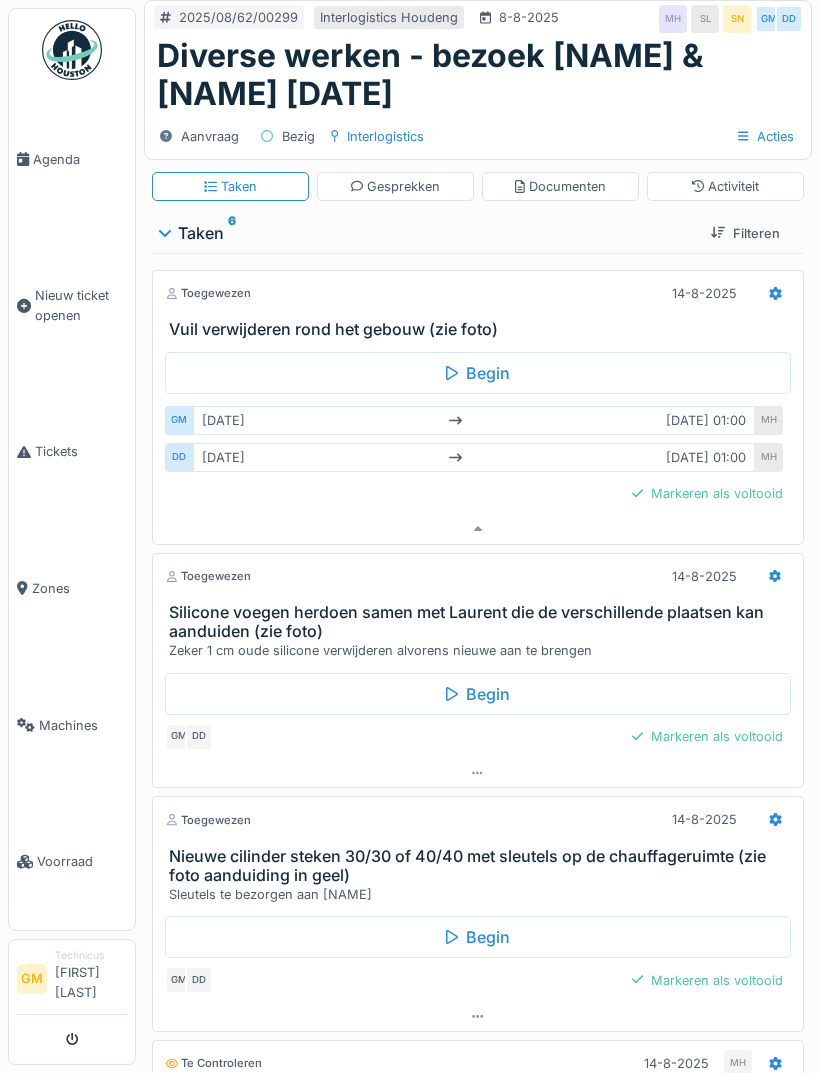 scroll, scrollTop: 269, scrollLeft: 0, axis: vertical 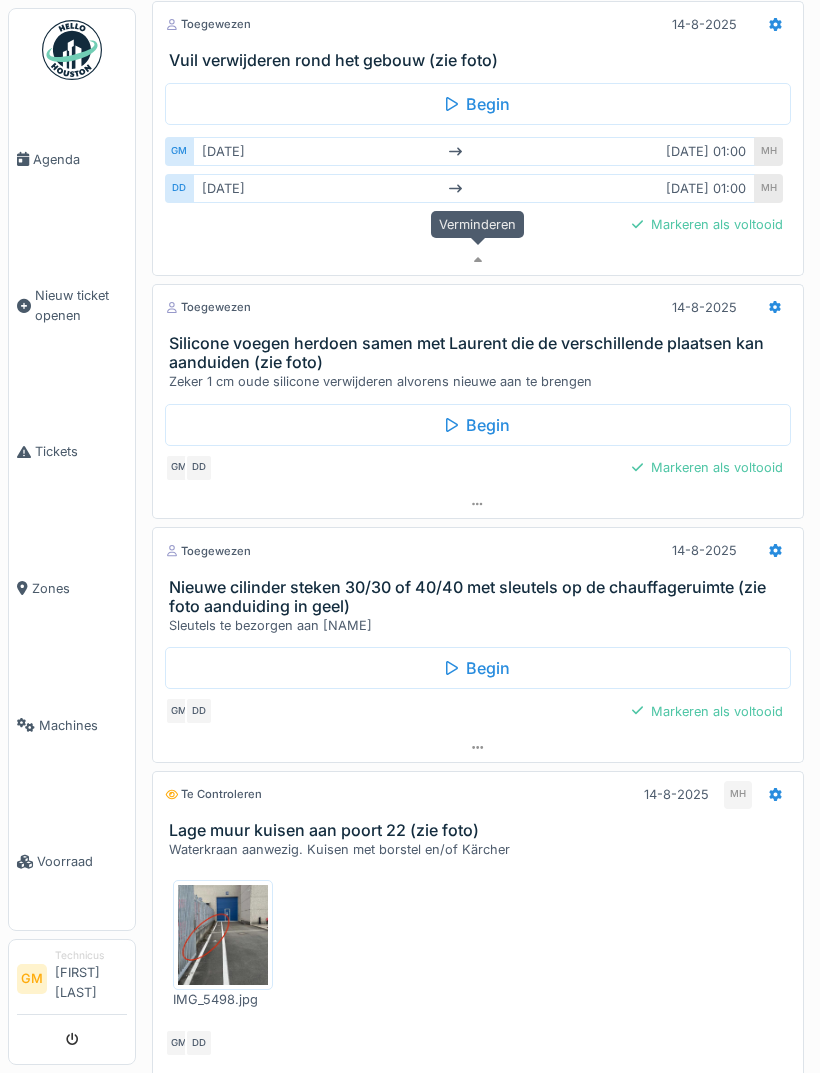 click on "Verminderen" at bounding box center [477, 224] 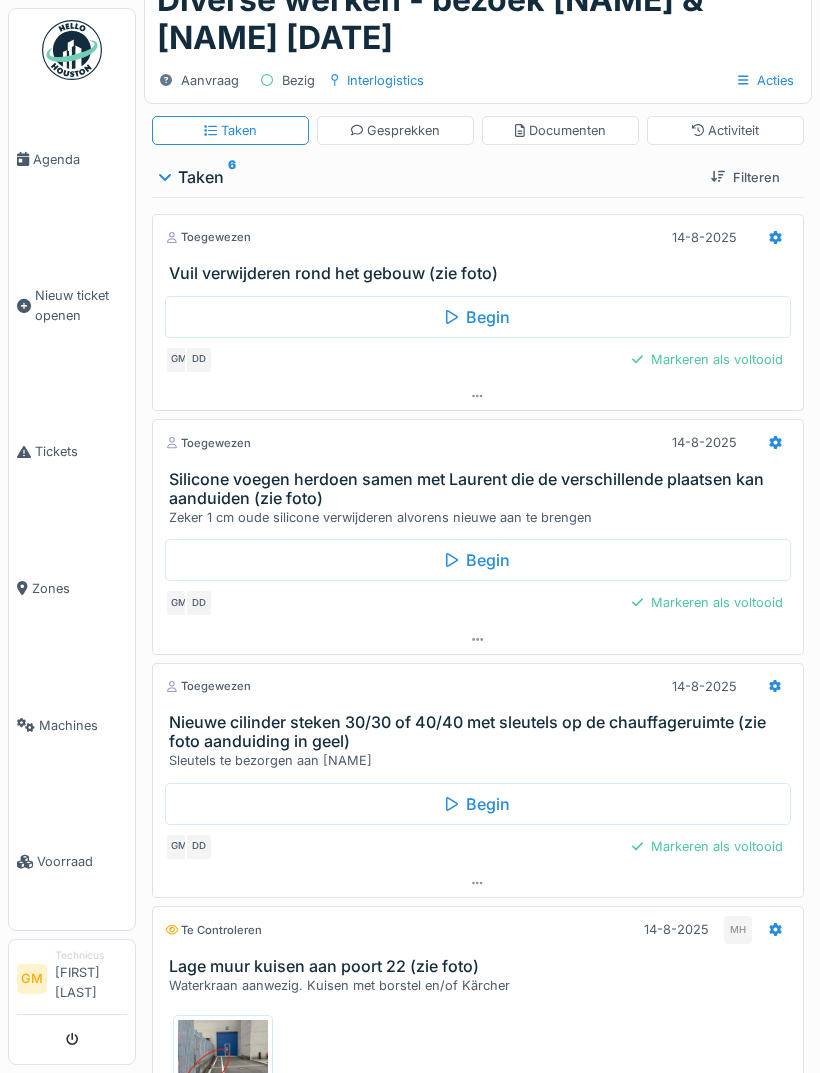 scroll, scrollTop: 0, scrollLeft: 0, axis: both 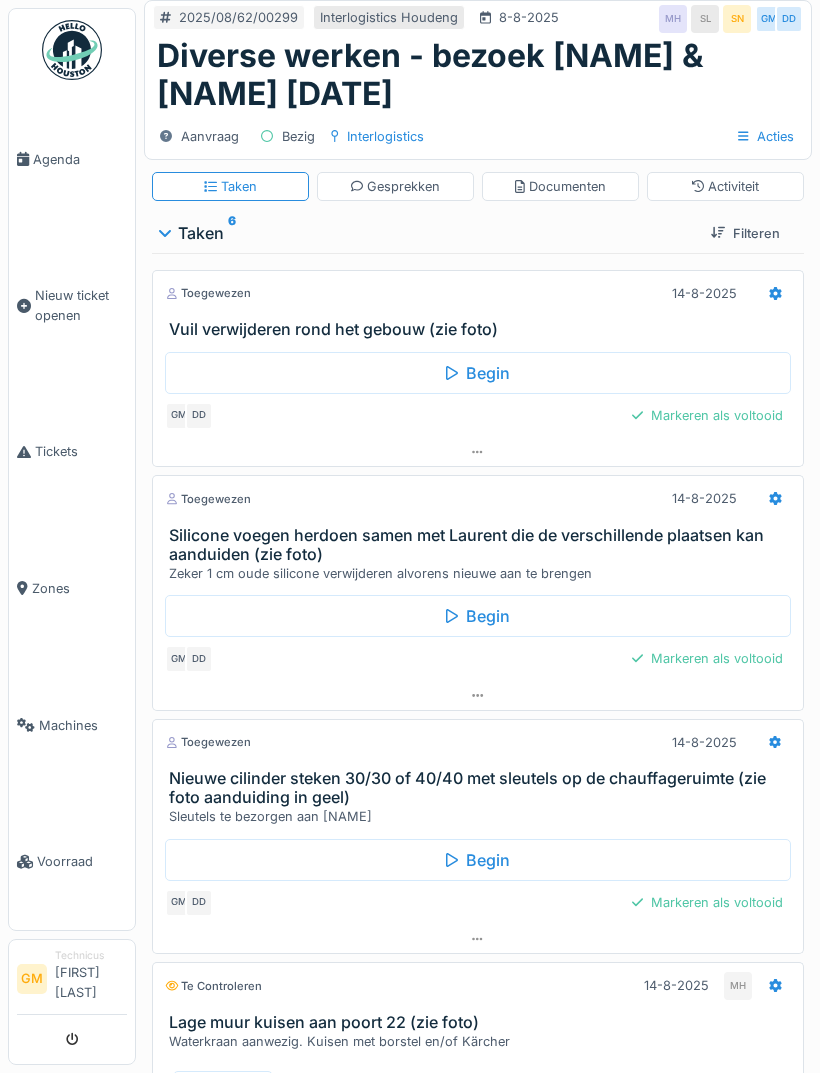 click on "Documenten" at bounding box center (560, 186) 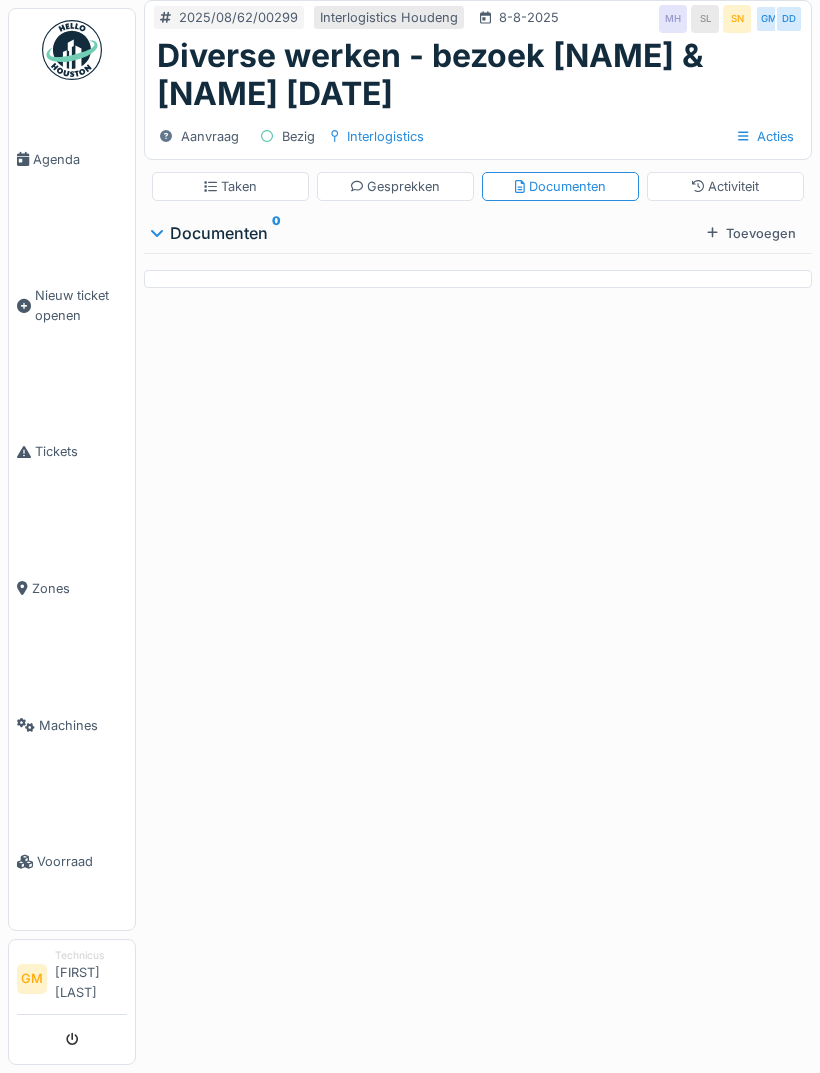 click on "Taken" at bounding box center (230, 186) 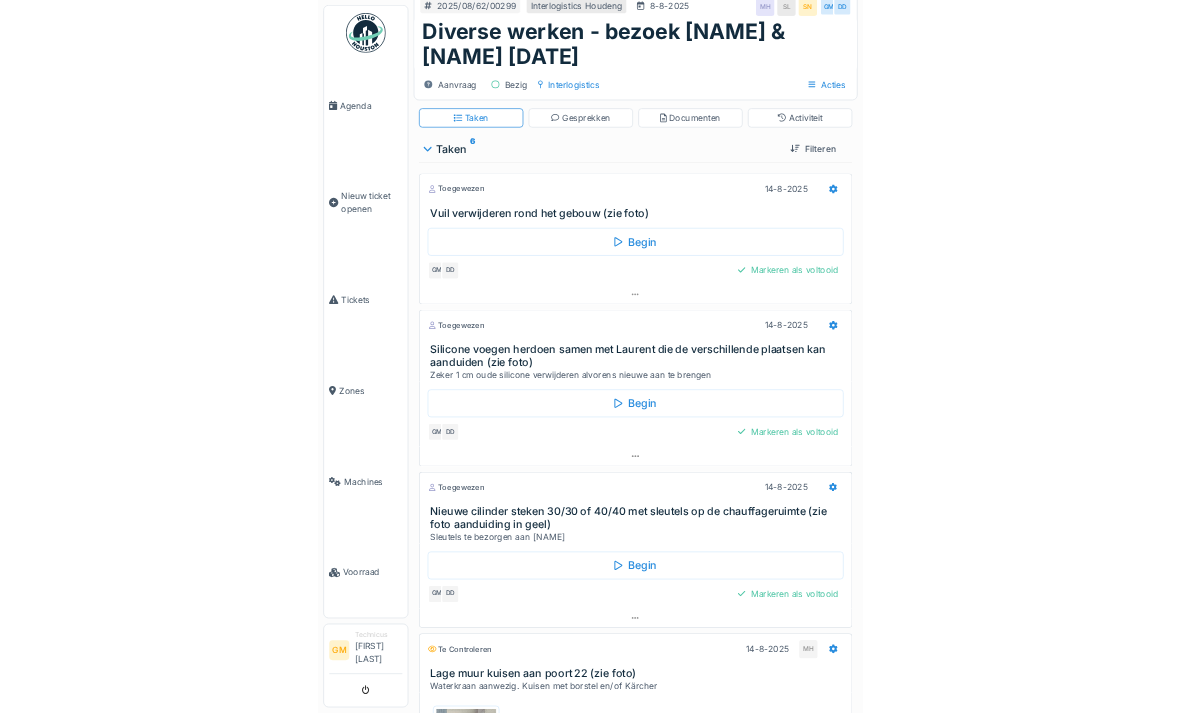 scroll, scrollTop: 0, scrollLeft: 0, axis: both 